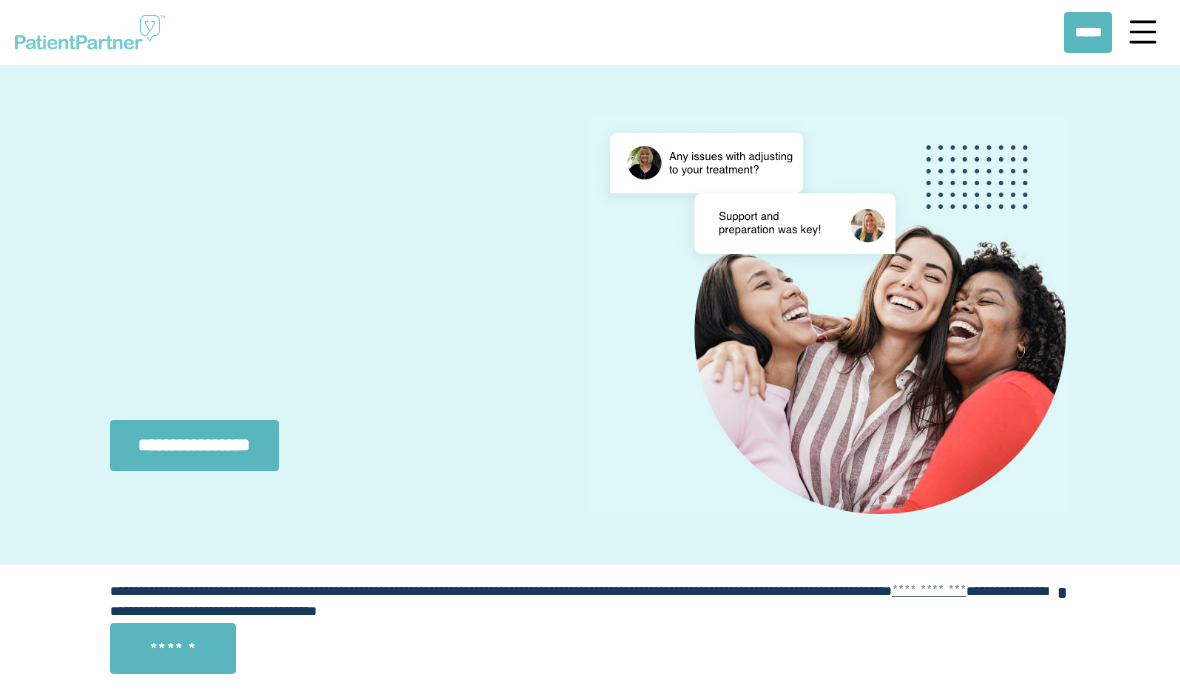 scroll, scrollTop: 0, scrollLeft: 0, axis: both 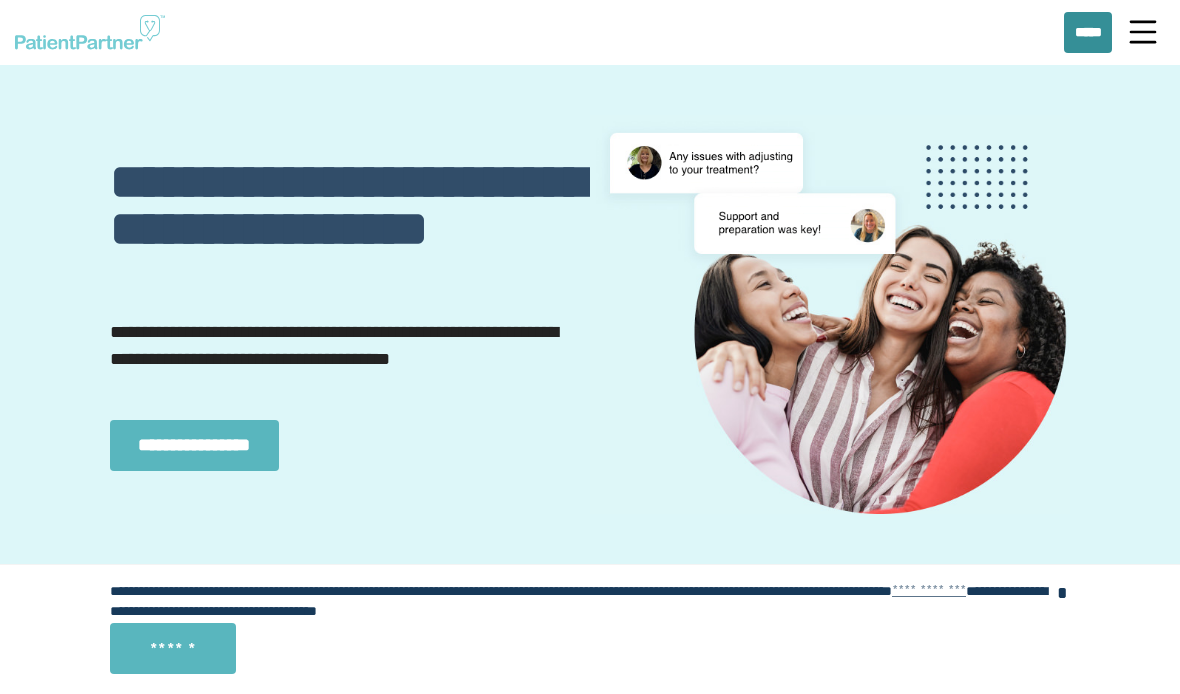 click on "*****" at bounding box center (1088, 32) 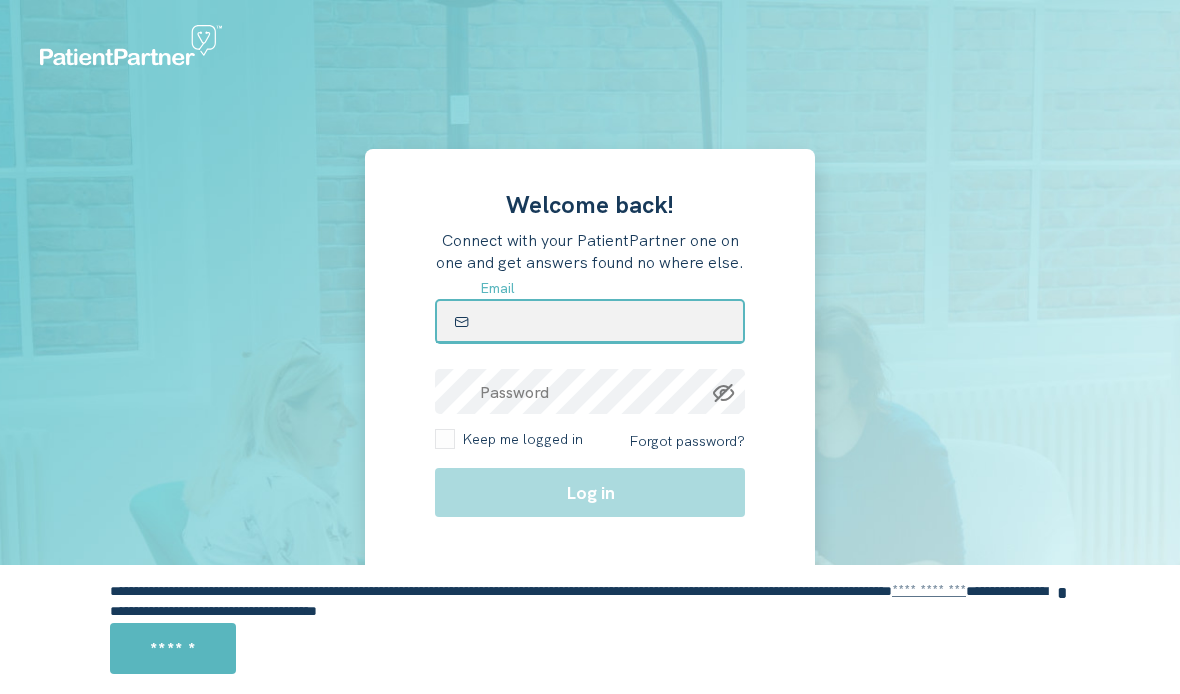 click at bounding box center [590, 321] 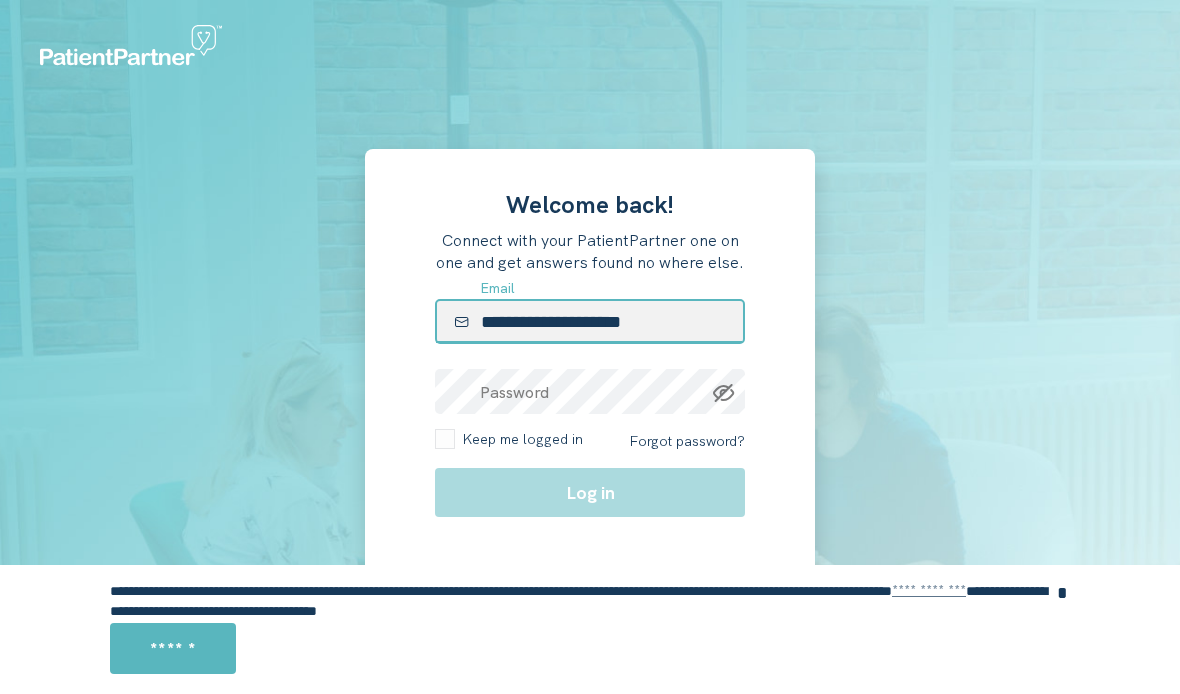 type on "**********" 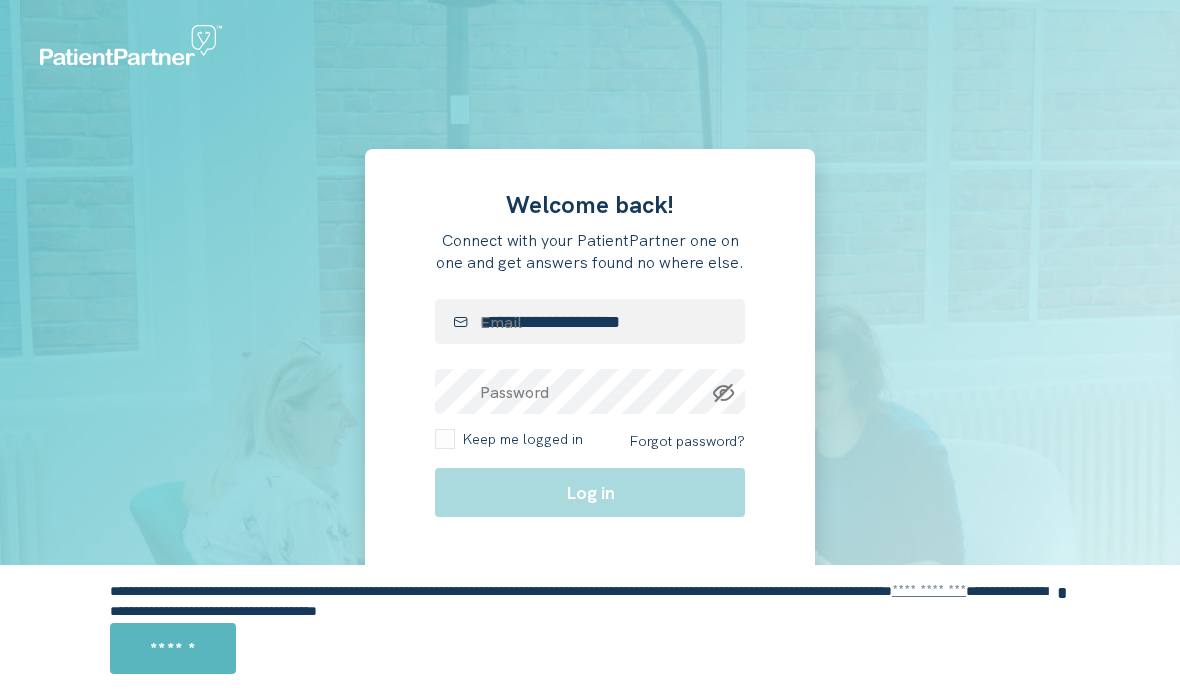 type 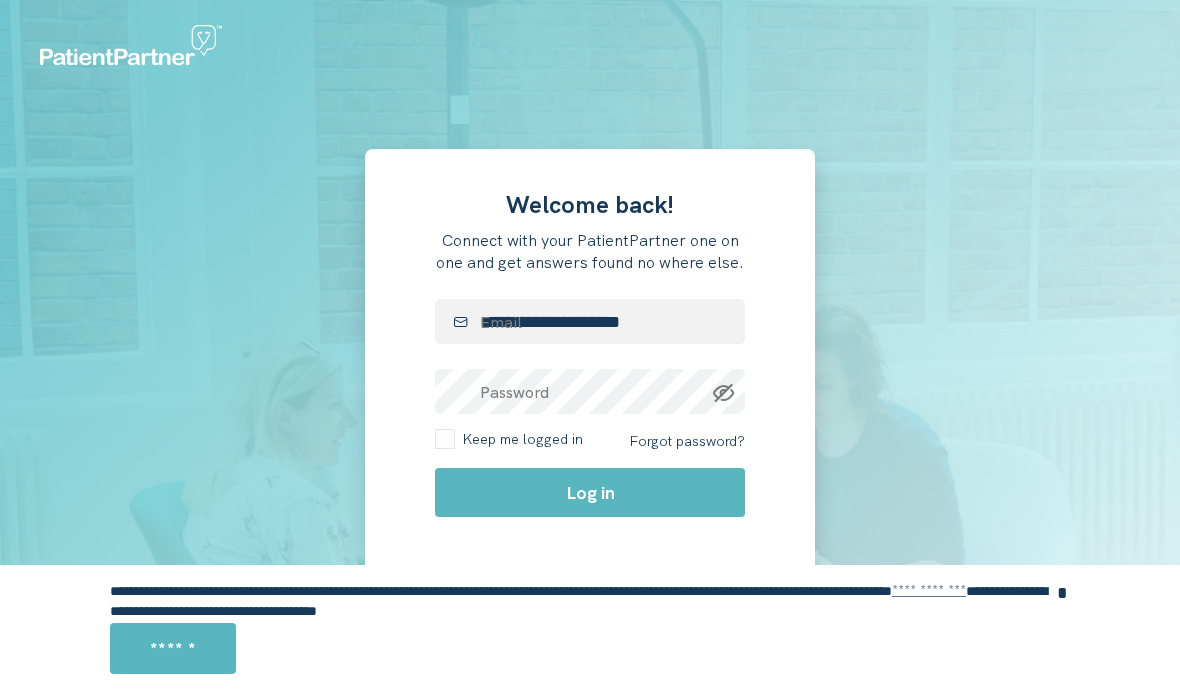 click on "Keep me logged in" at bounding box center (519, 439) 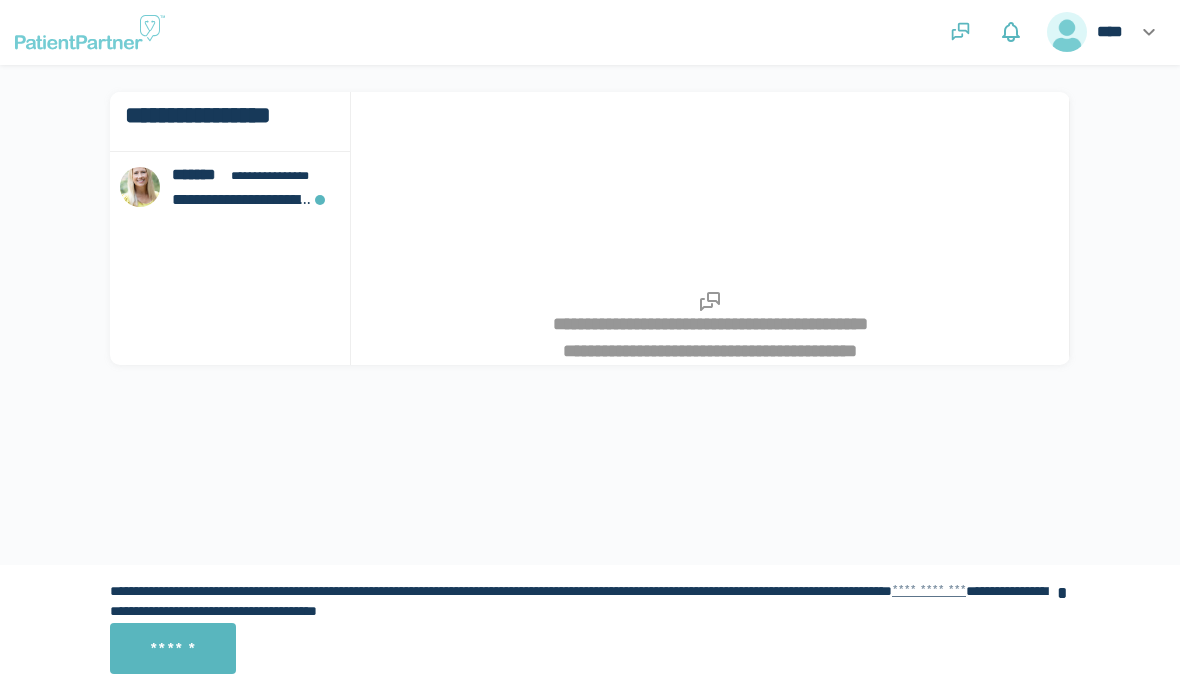 click at bounding box center (221, 176) 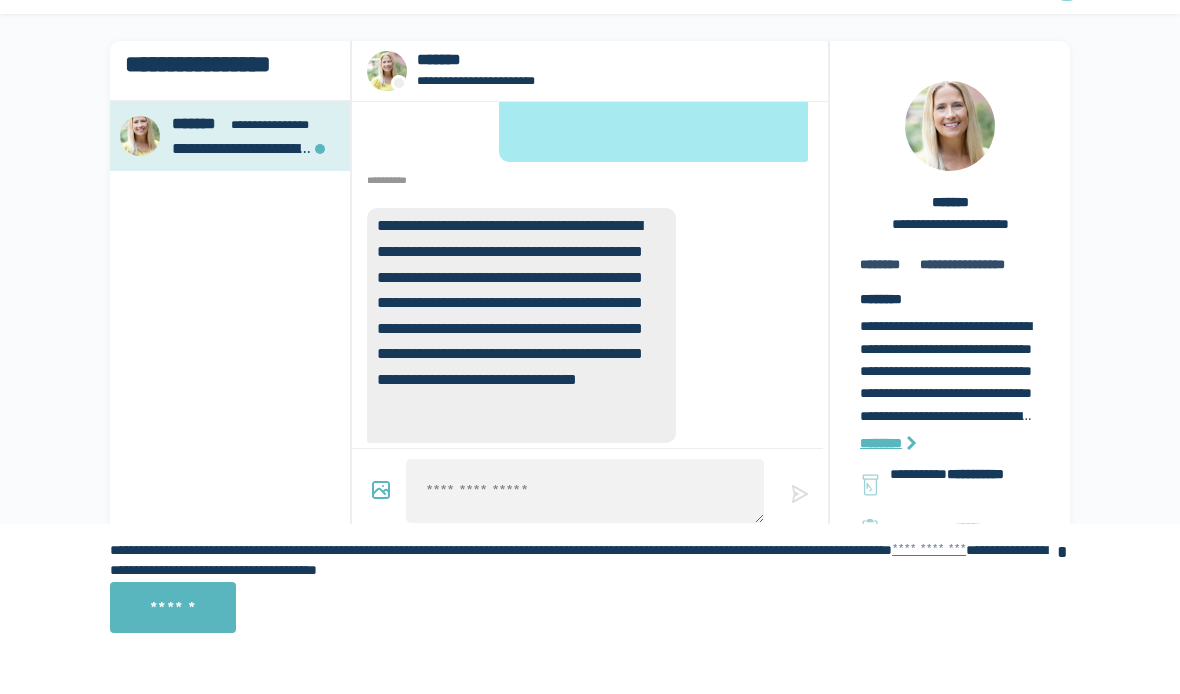 scroll, scrollTop: 0, scrollLeft: 0, axis: both 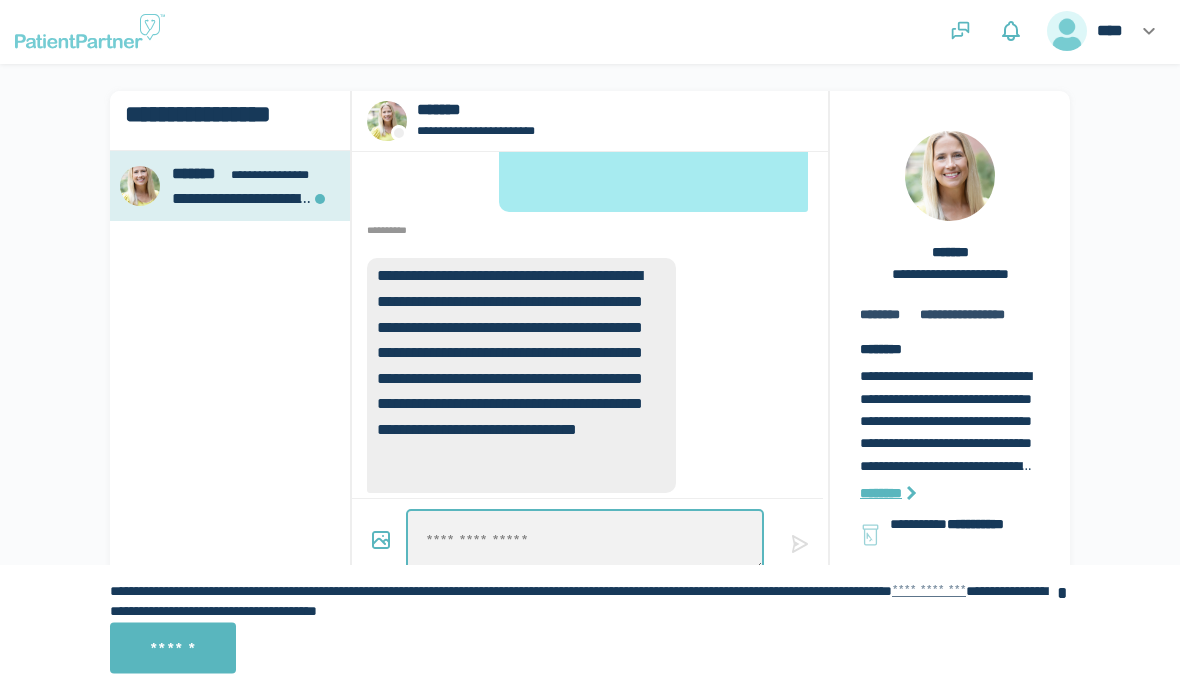 click at bounding box center [585, 542] 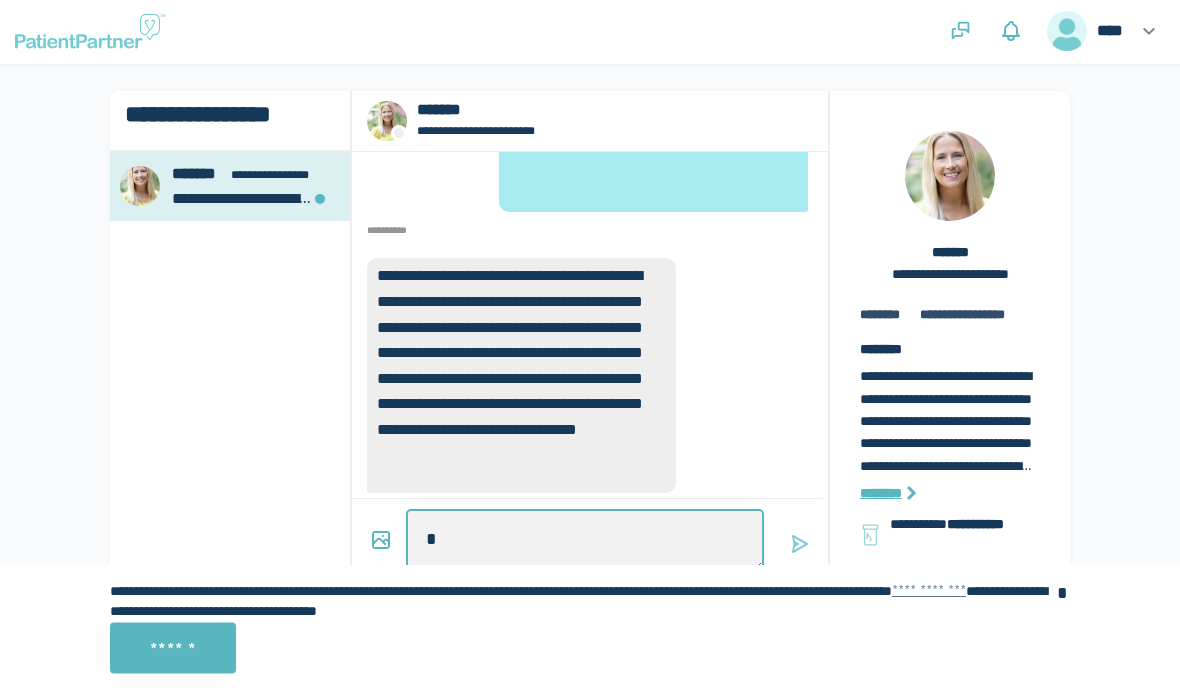 type on "*" 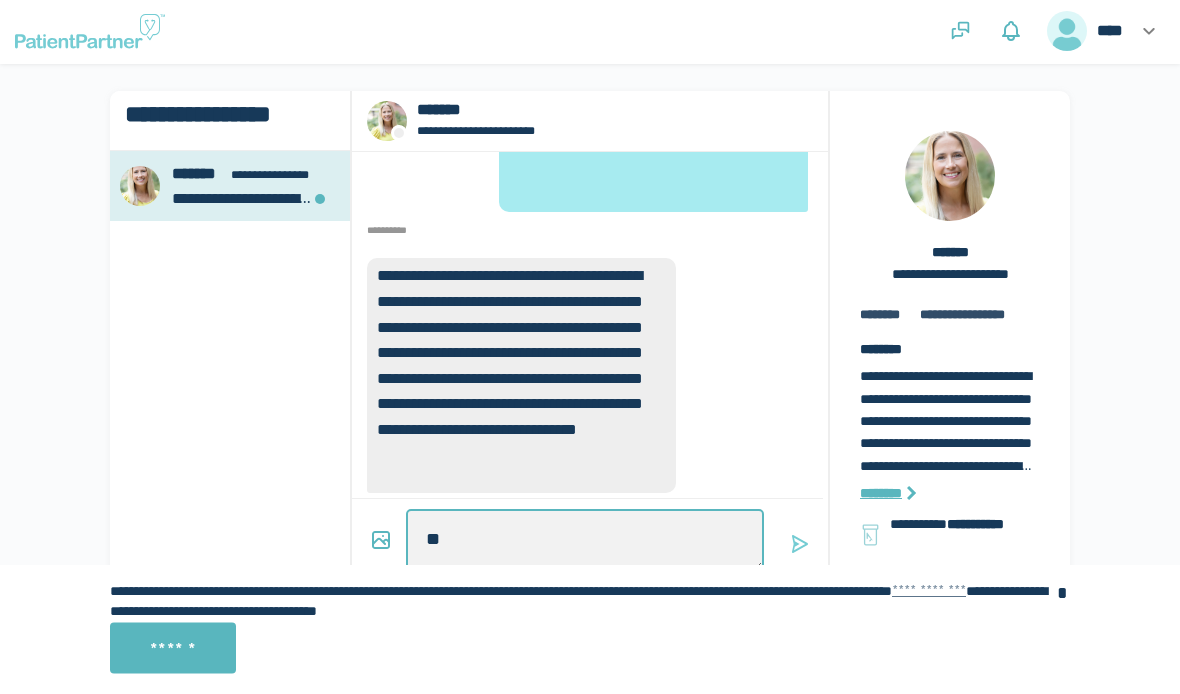 type on "*" 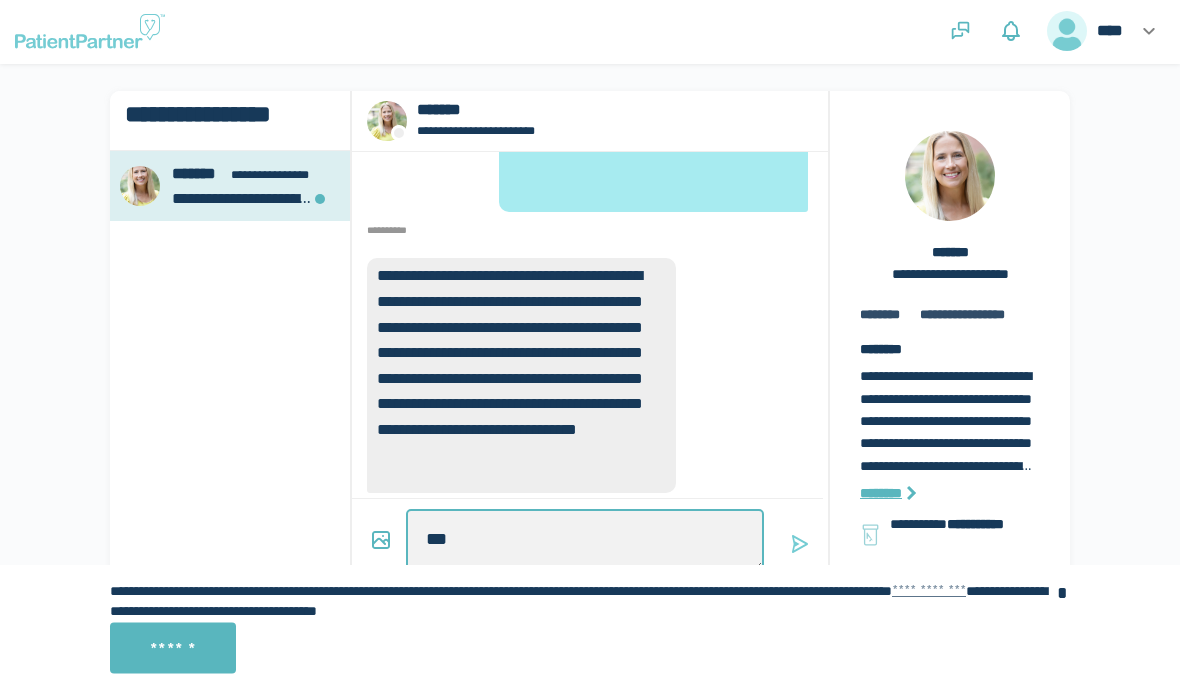 type on "*" 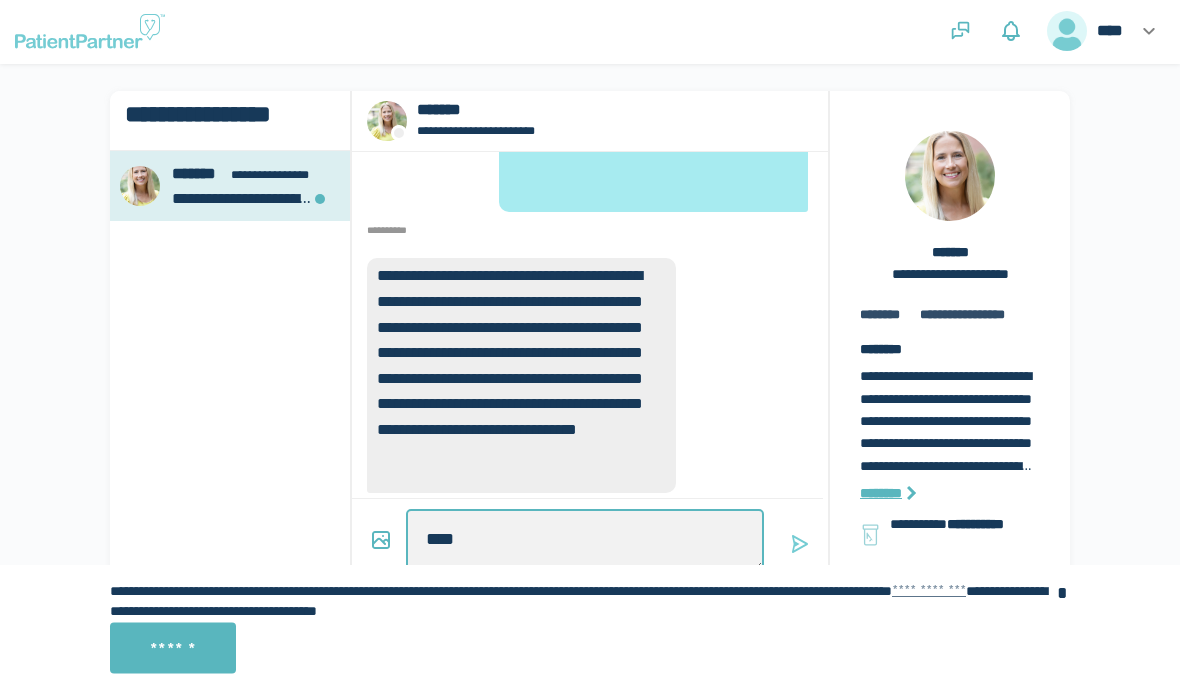 type on "*" 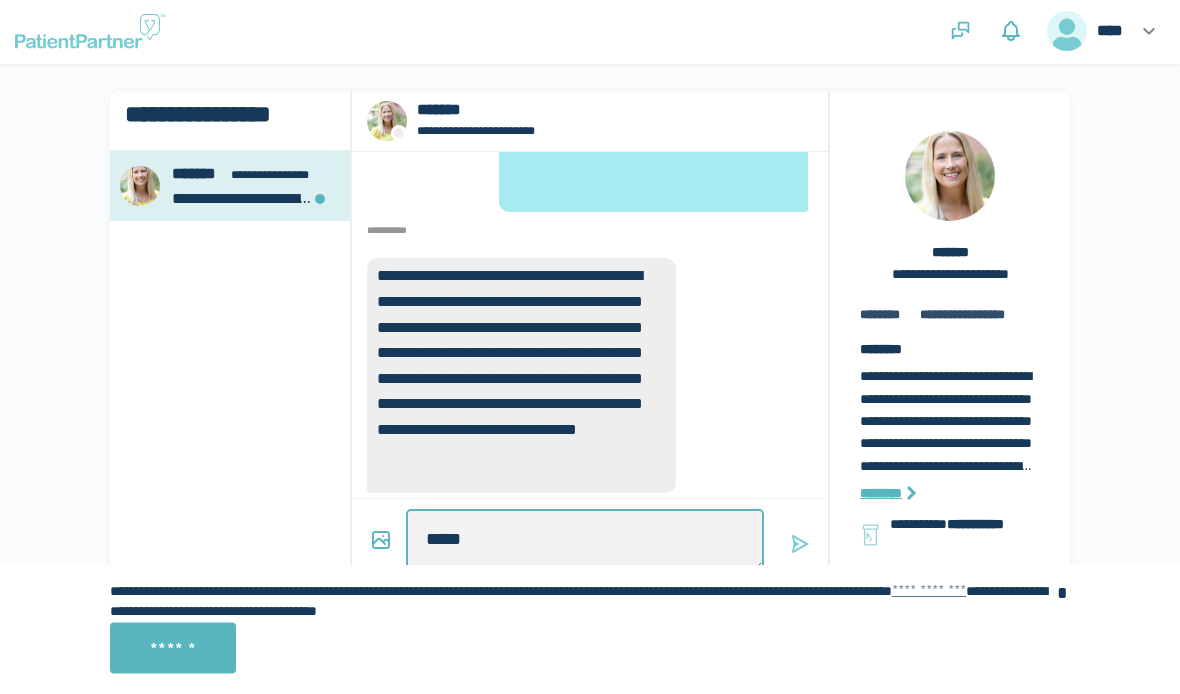 type on "*" 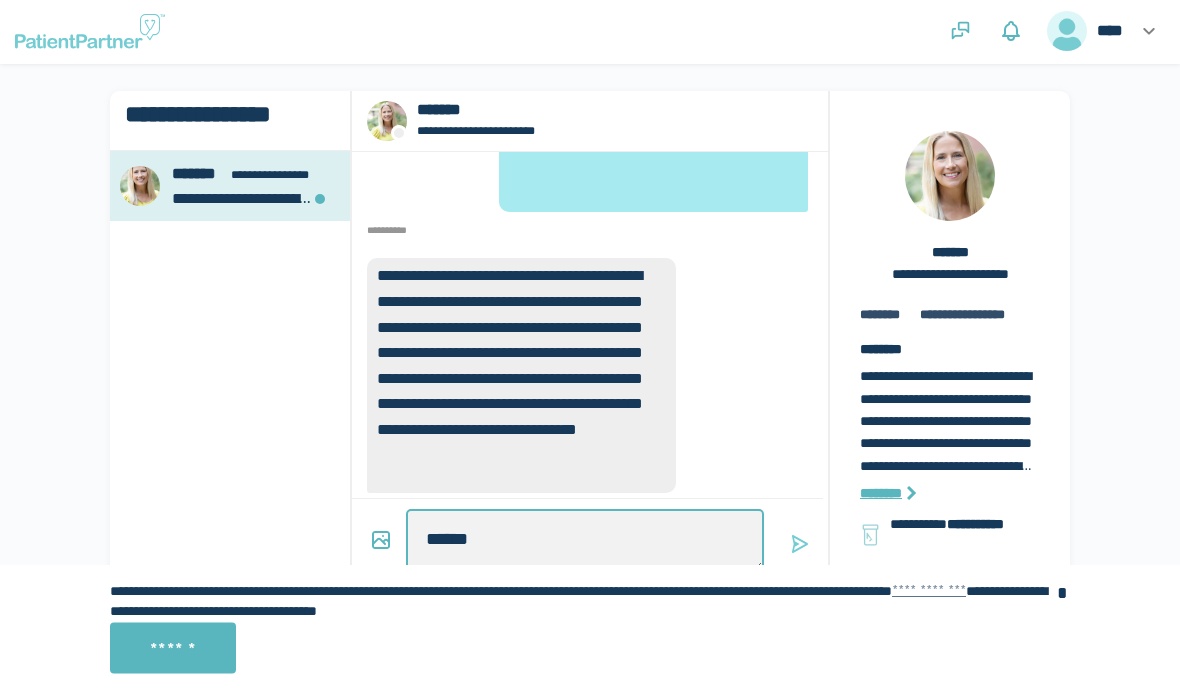 type on "*" 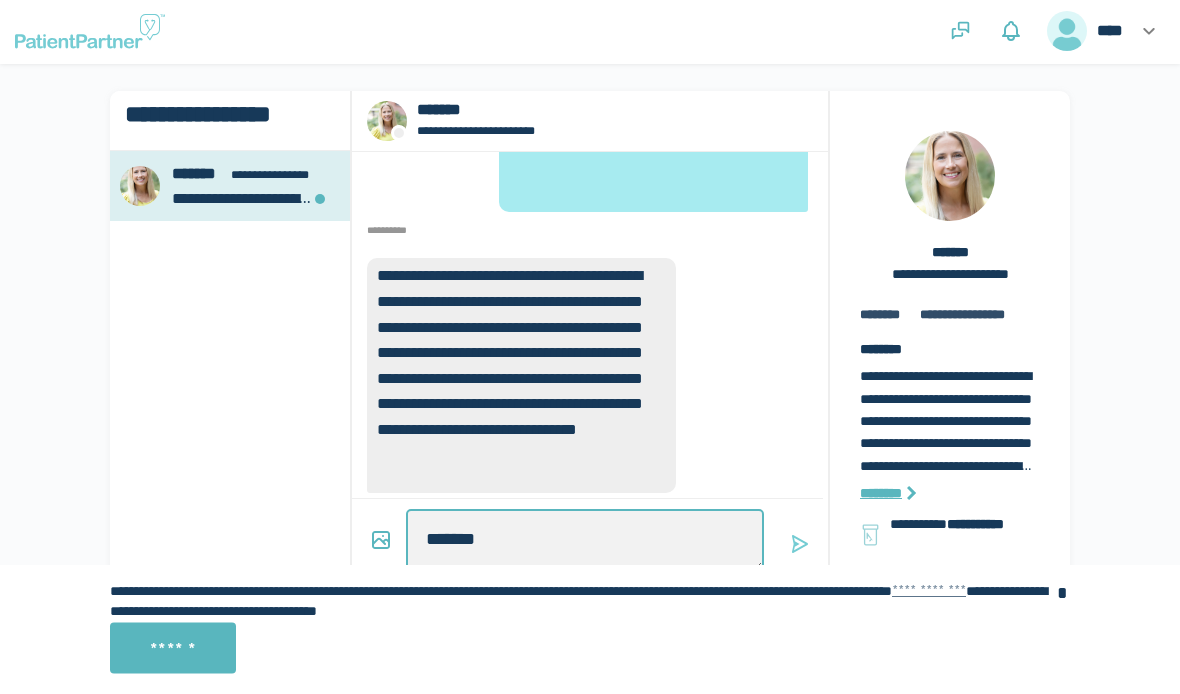 type on "*" 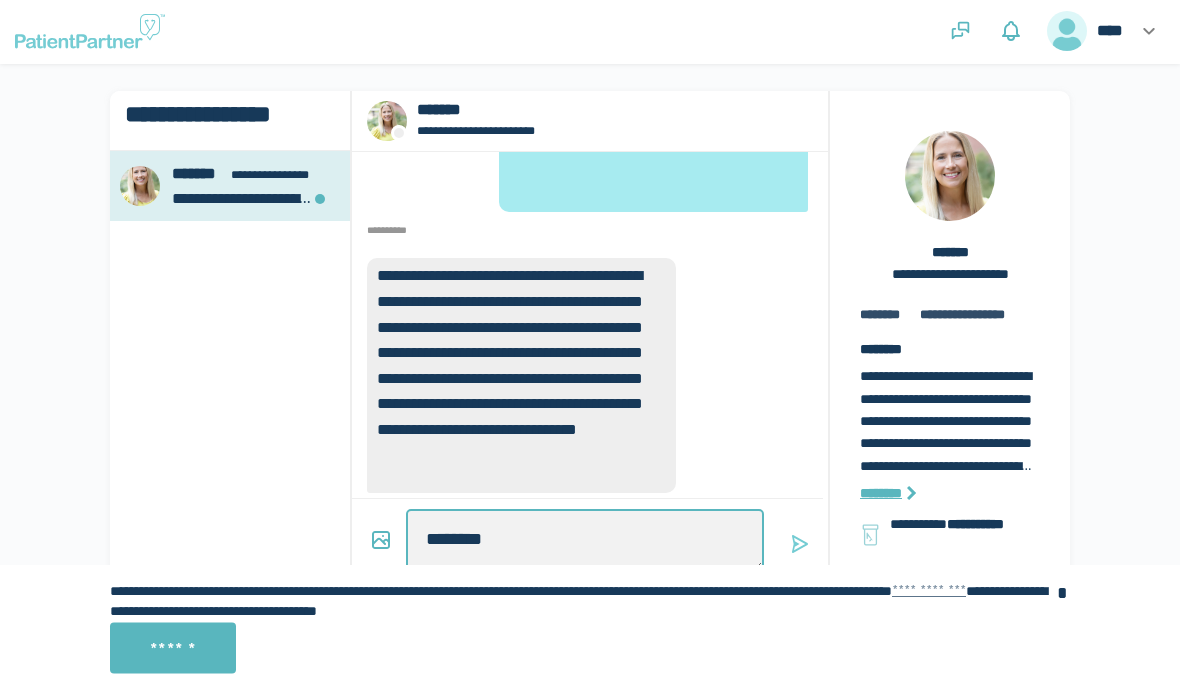 type on "*" 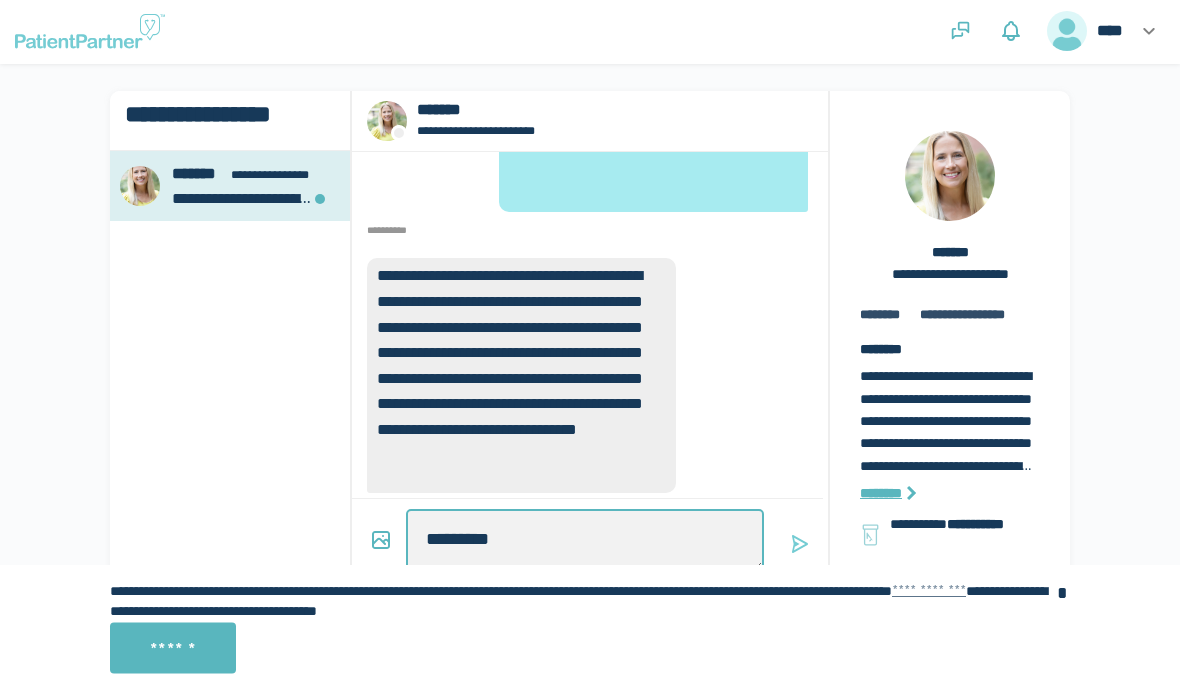 type on "*" 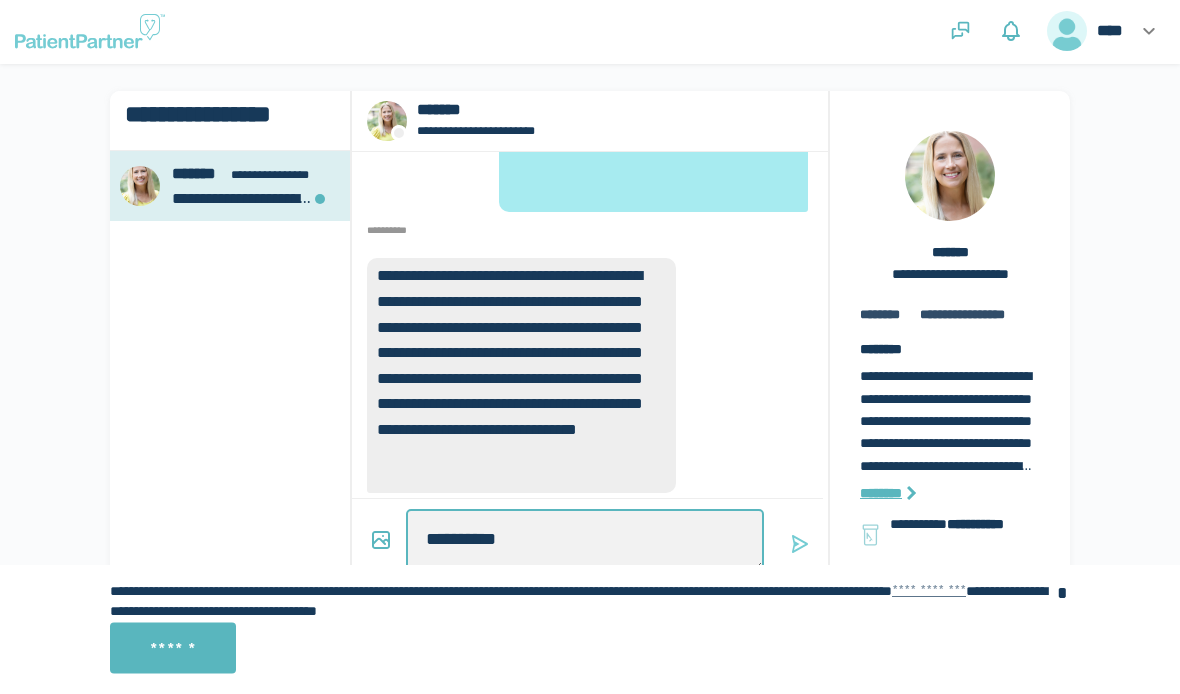 type on "*" 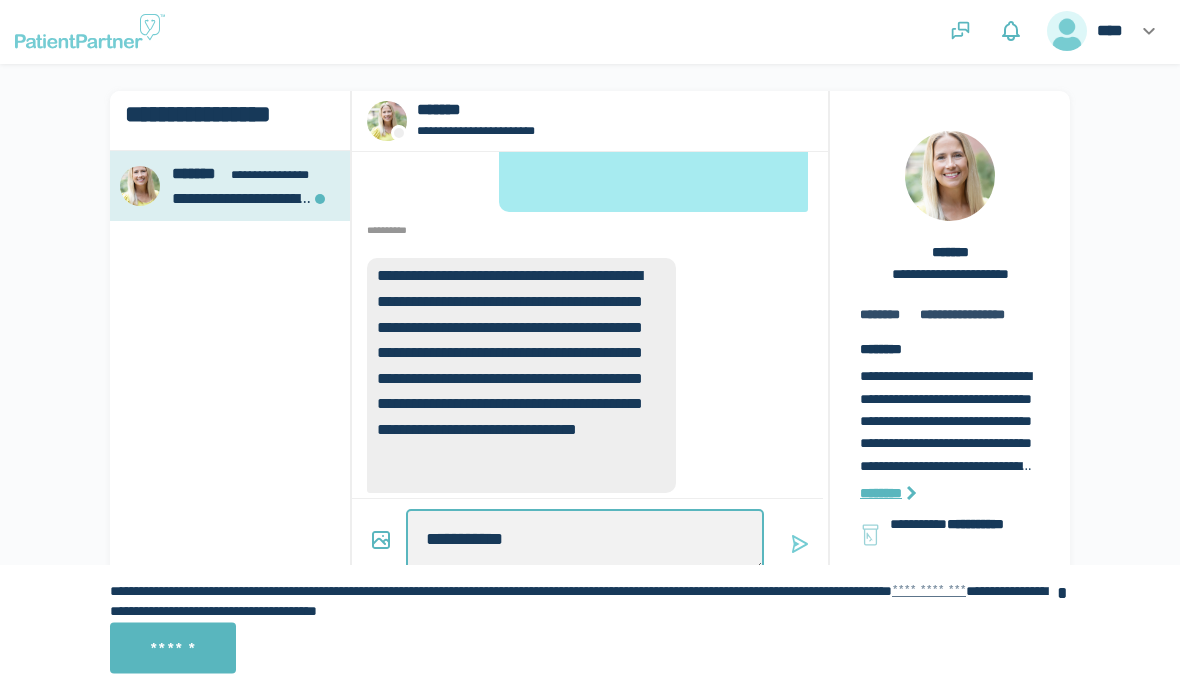 type on "*" 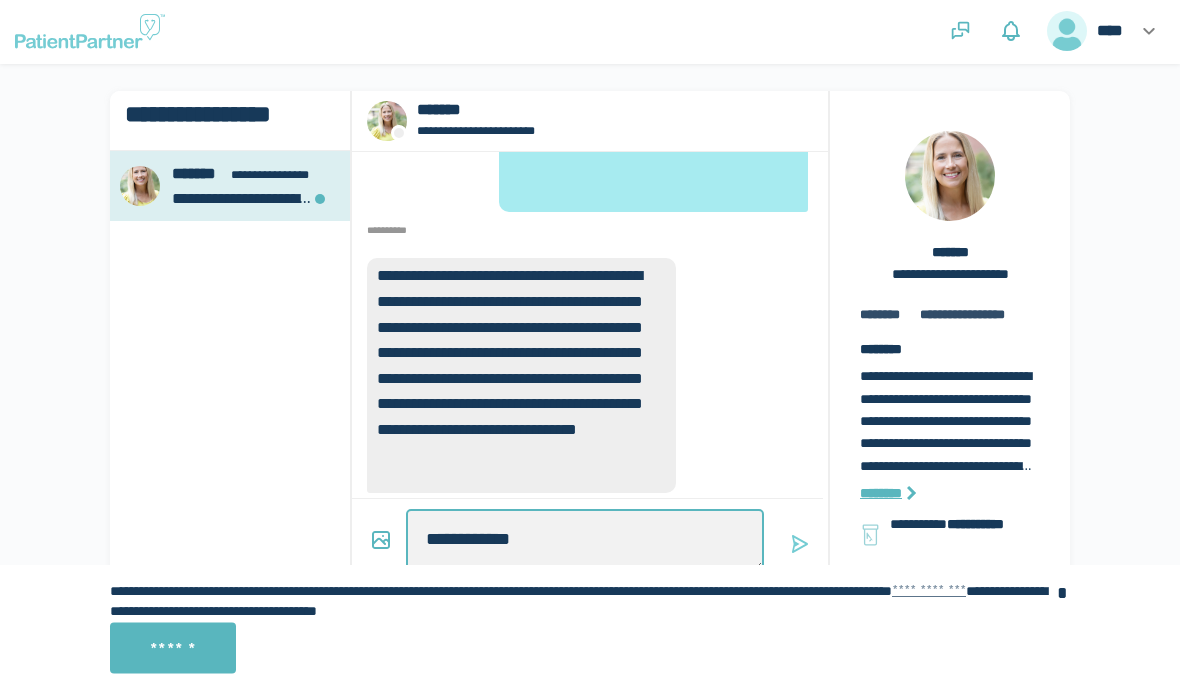 type on "*" 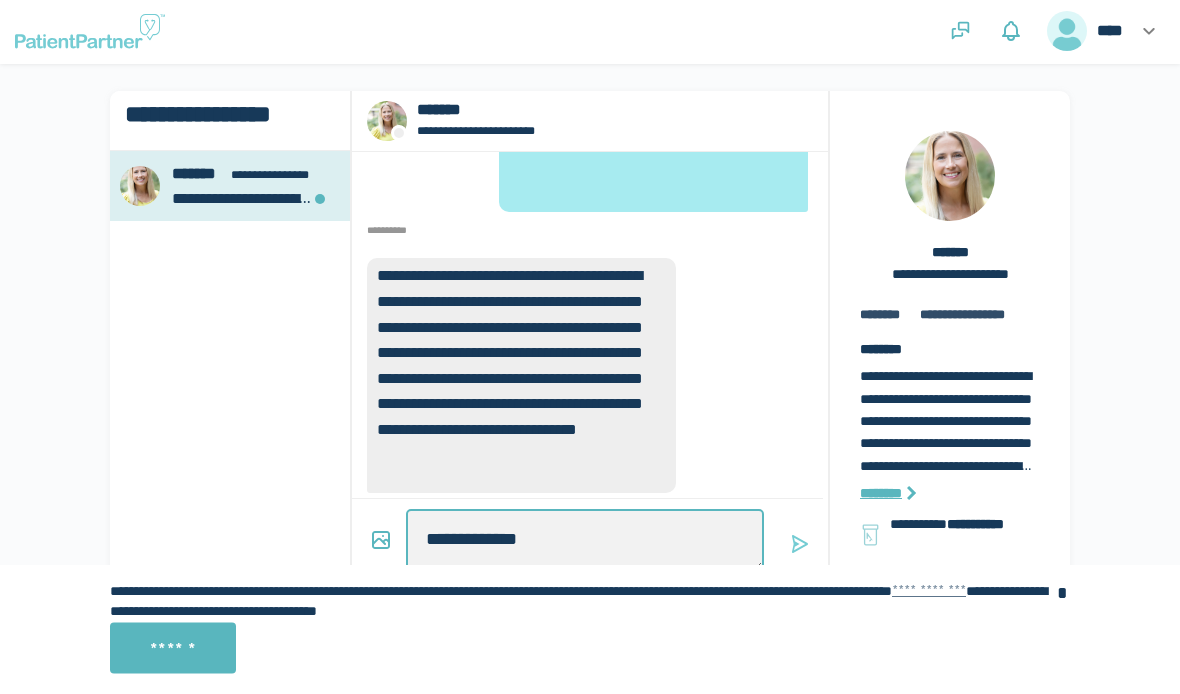 type on "*" 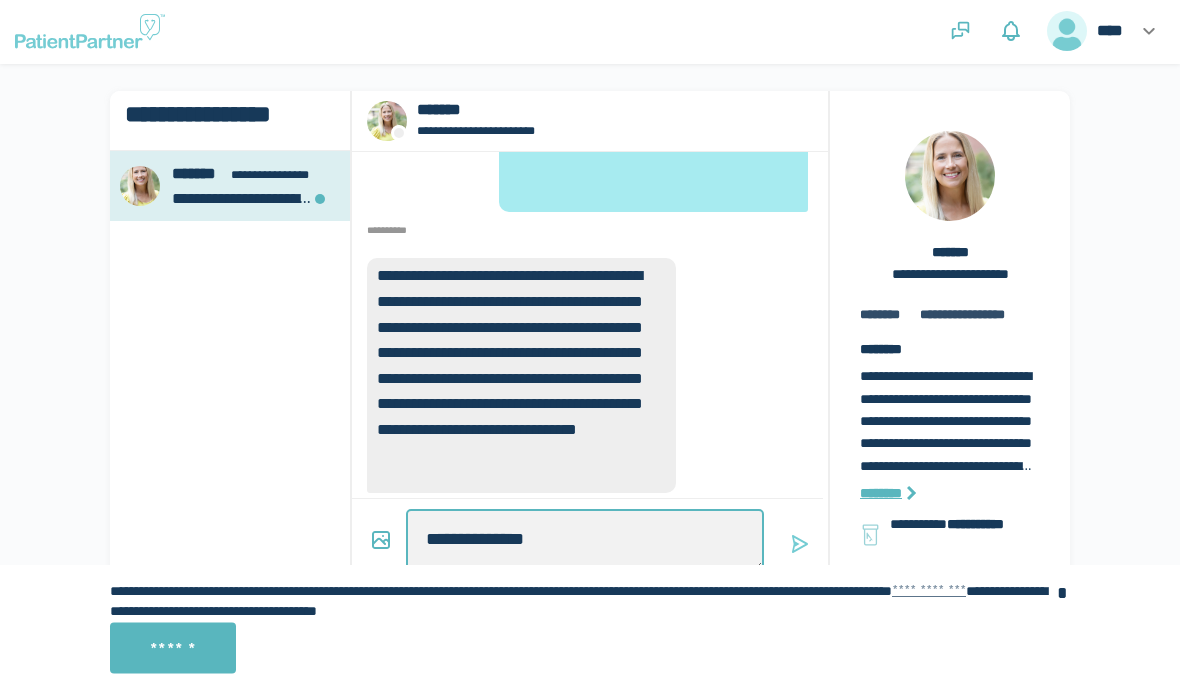 type on "*" 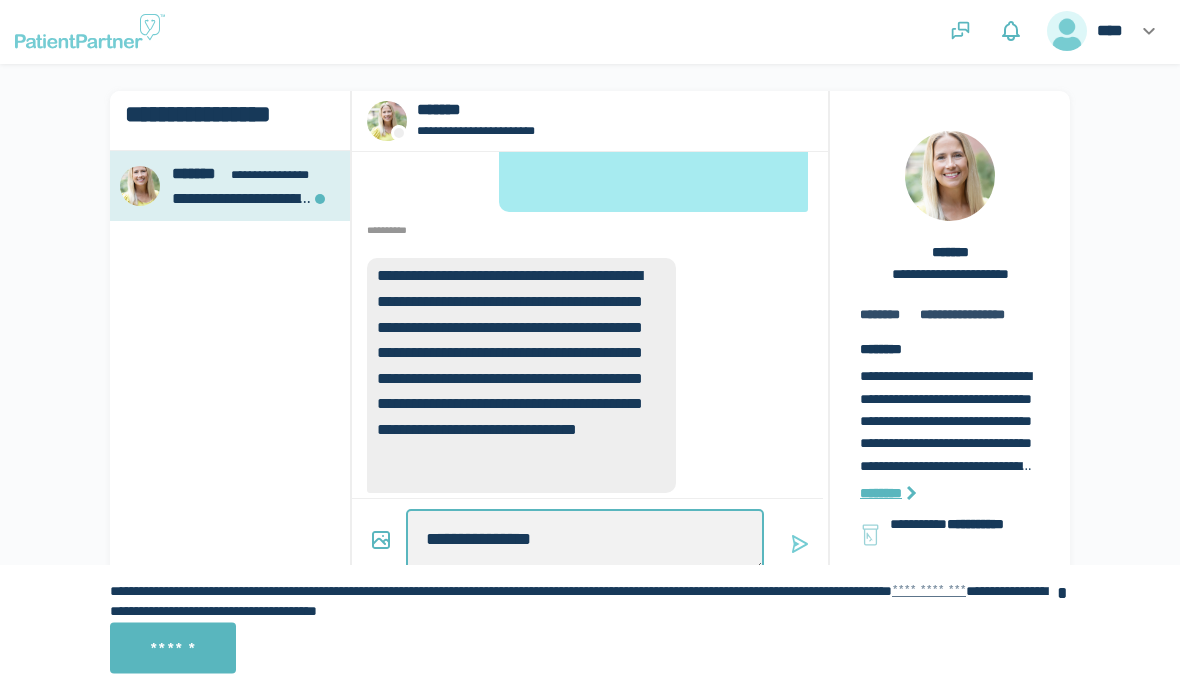 type on "*" 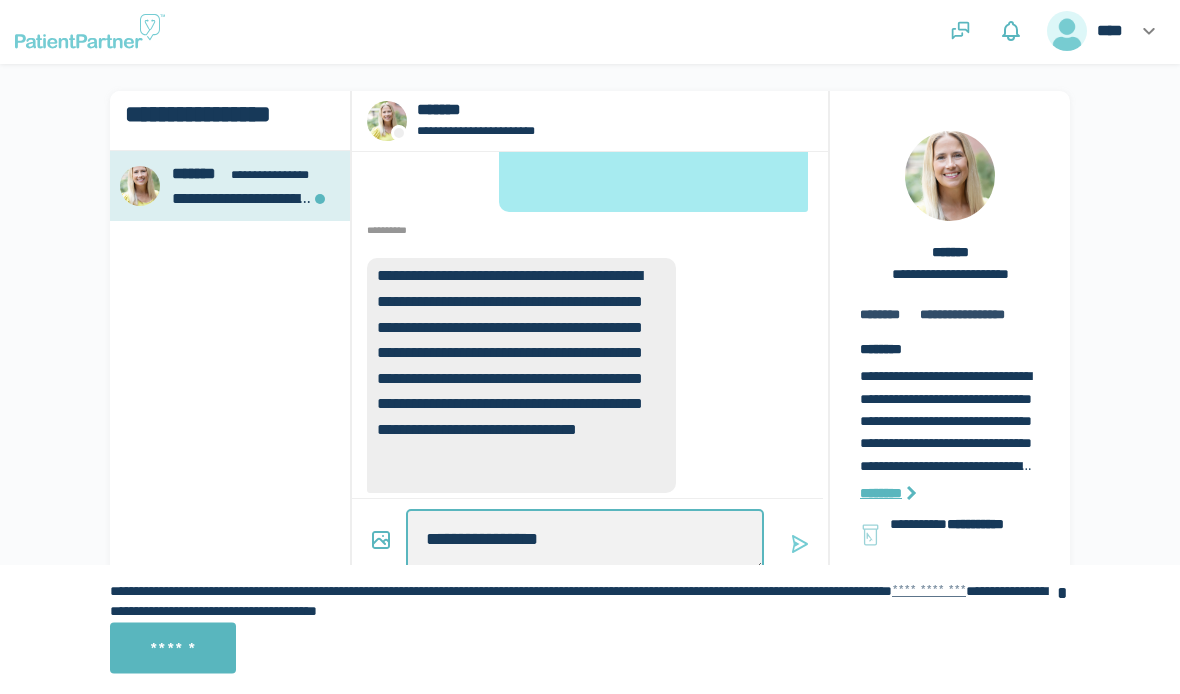 type on "*" 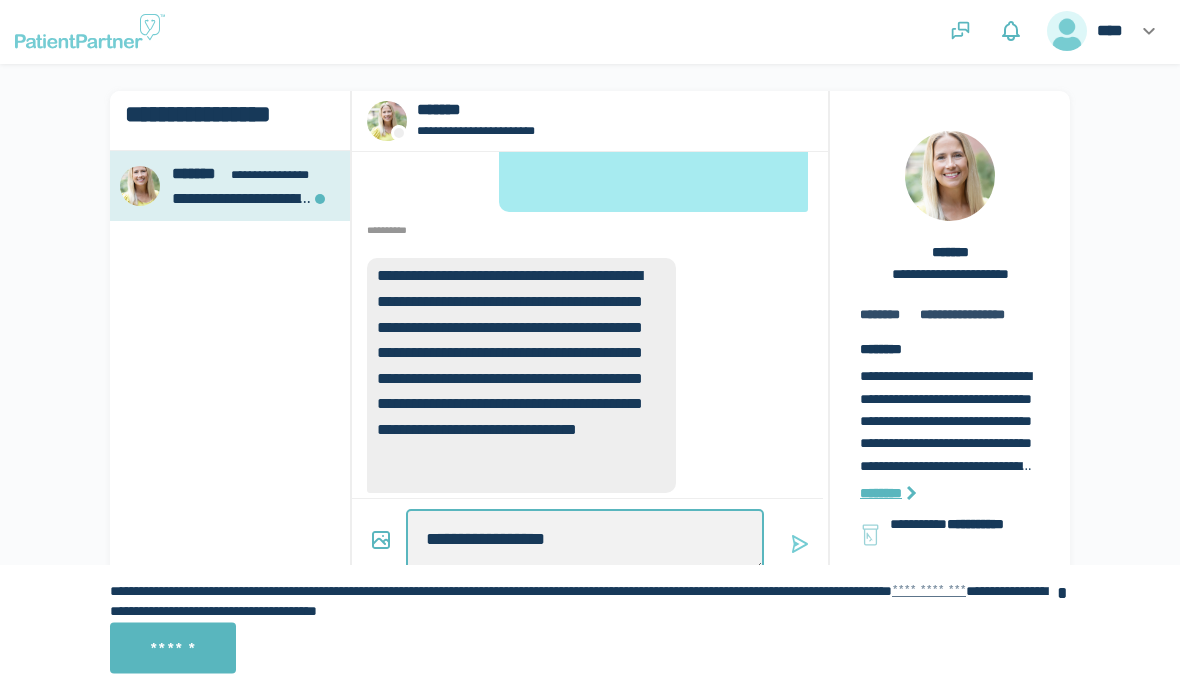 type on "*" 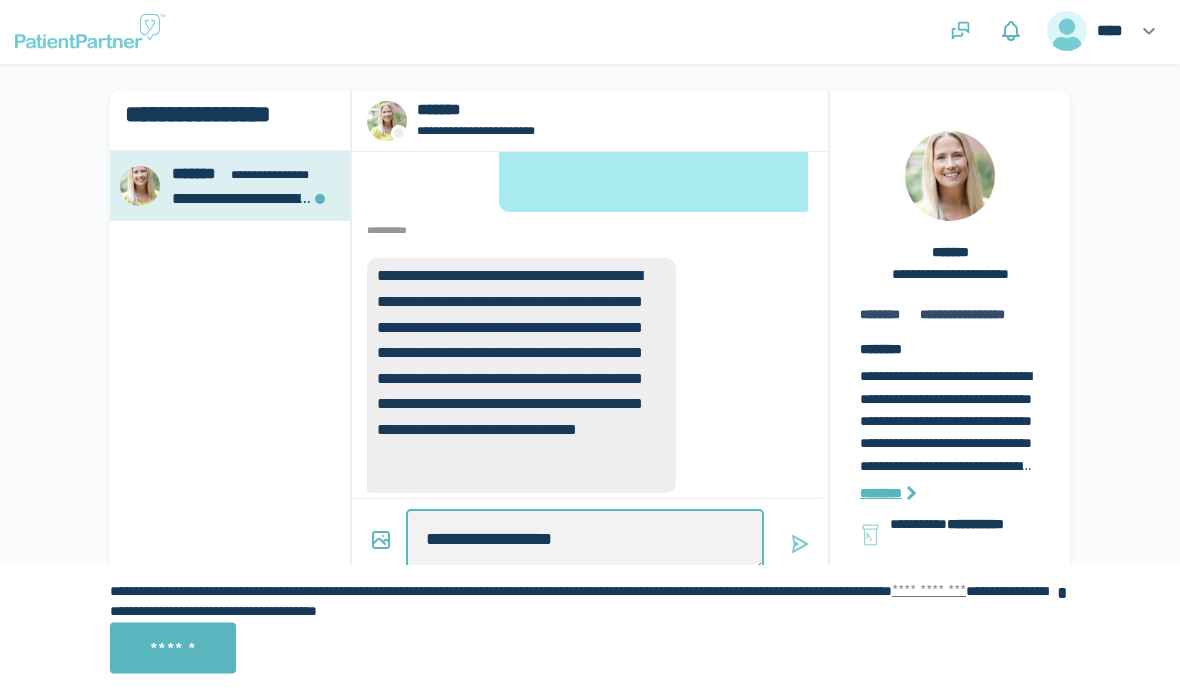 type on "*" 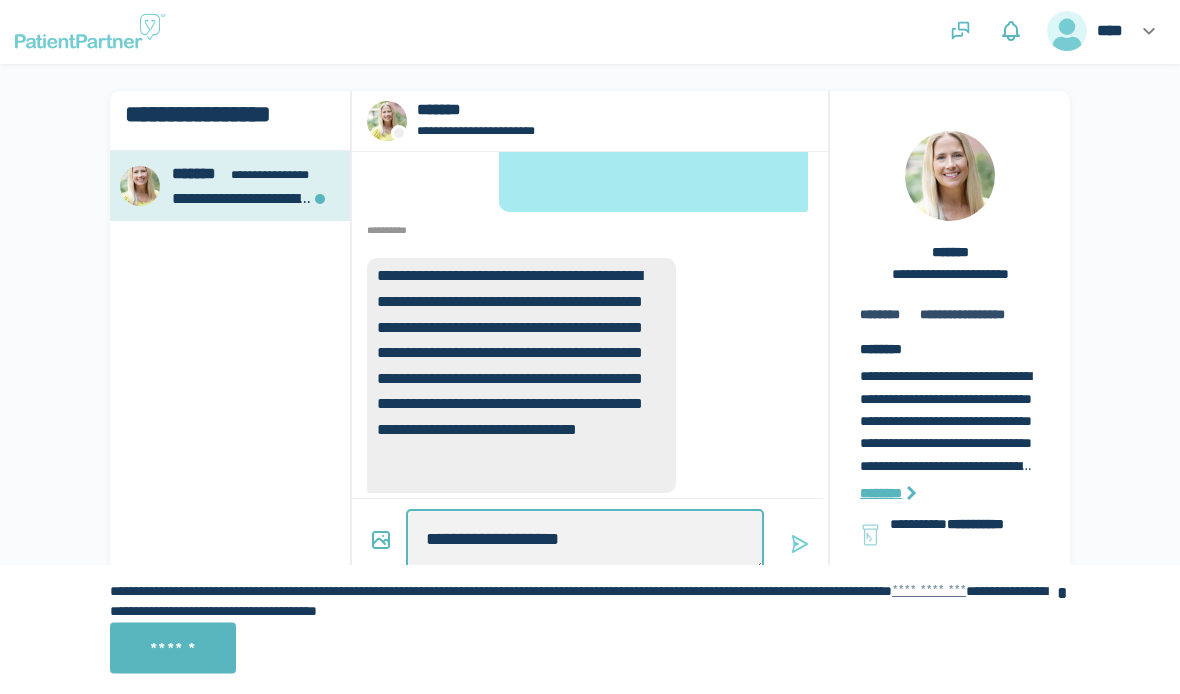 type on "*" 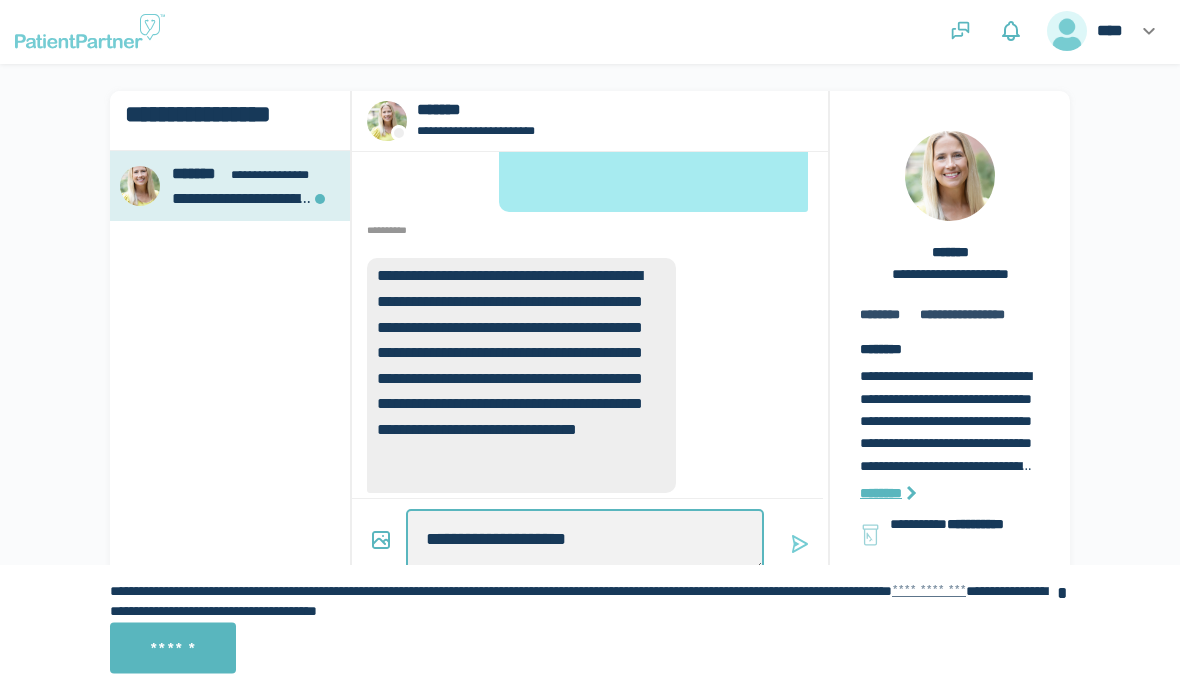 type on "*" 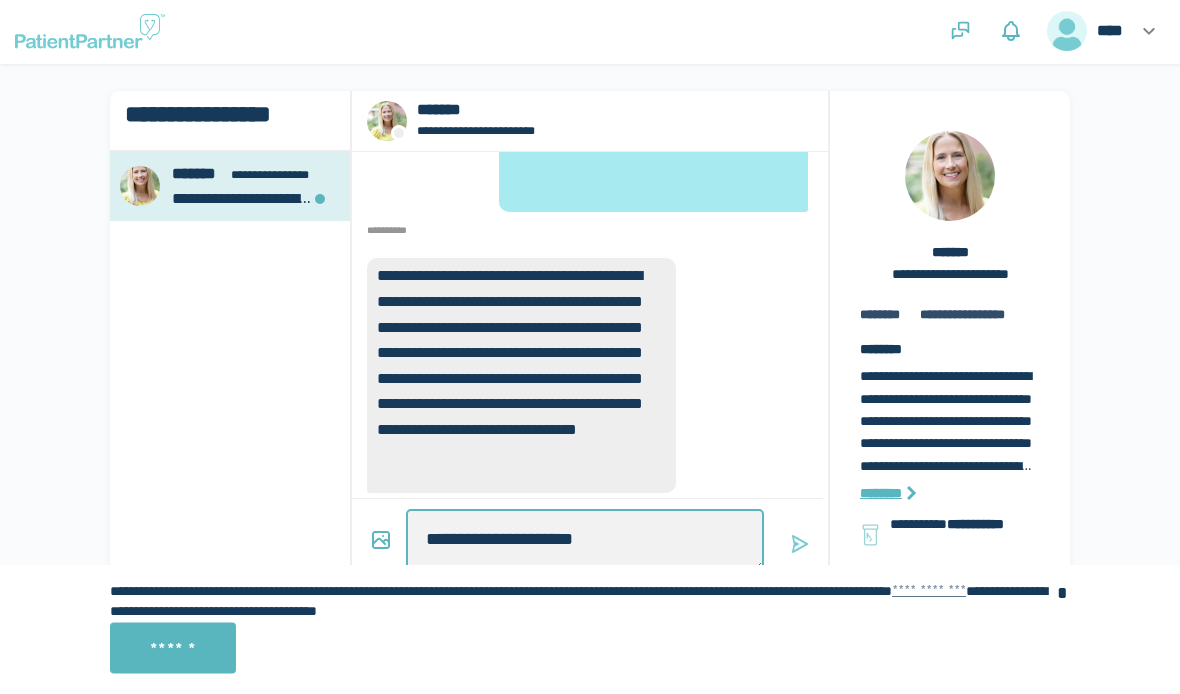 type on "*" 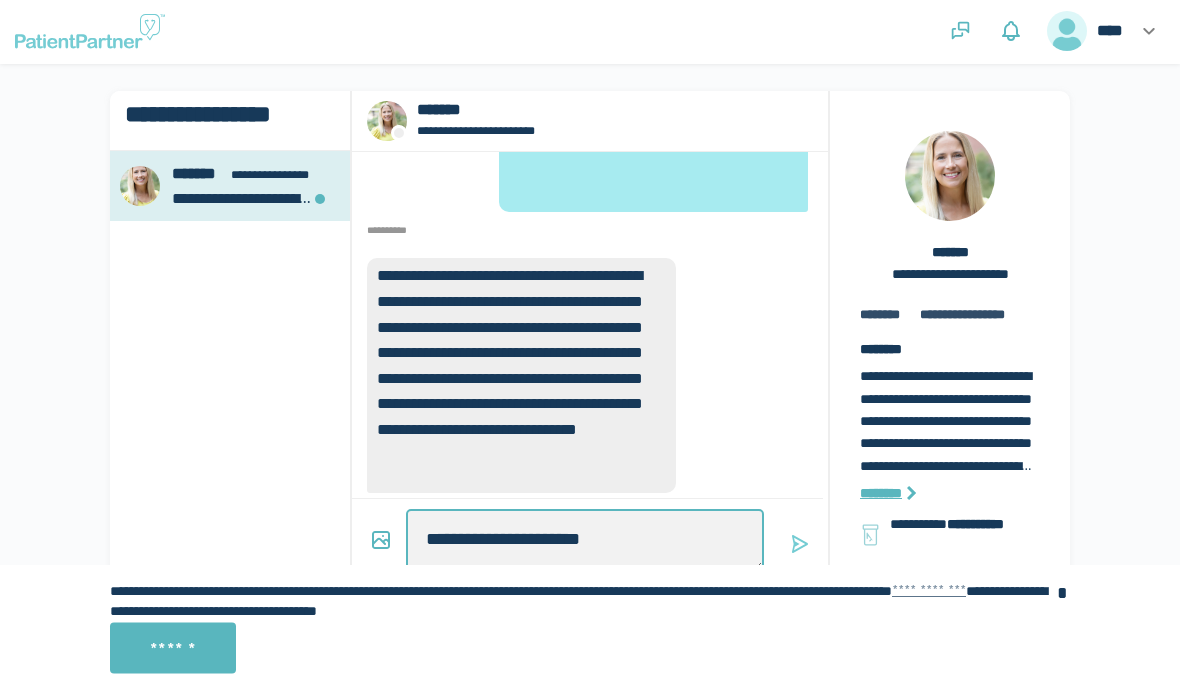 type on "*" 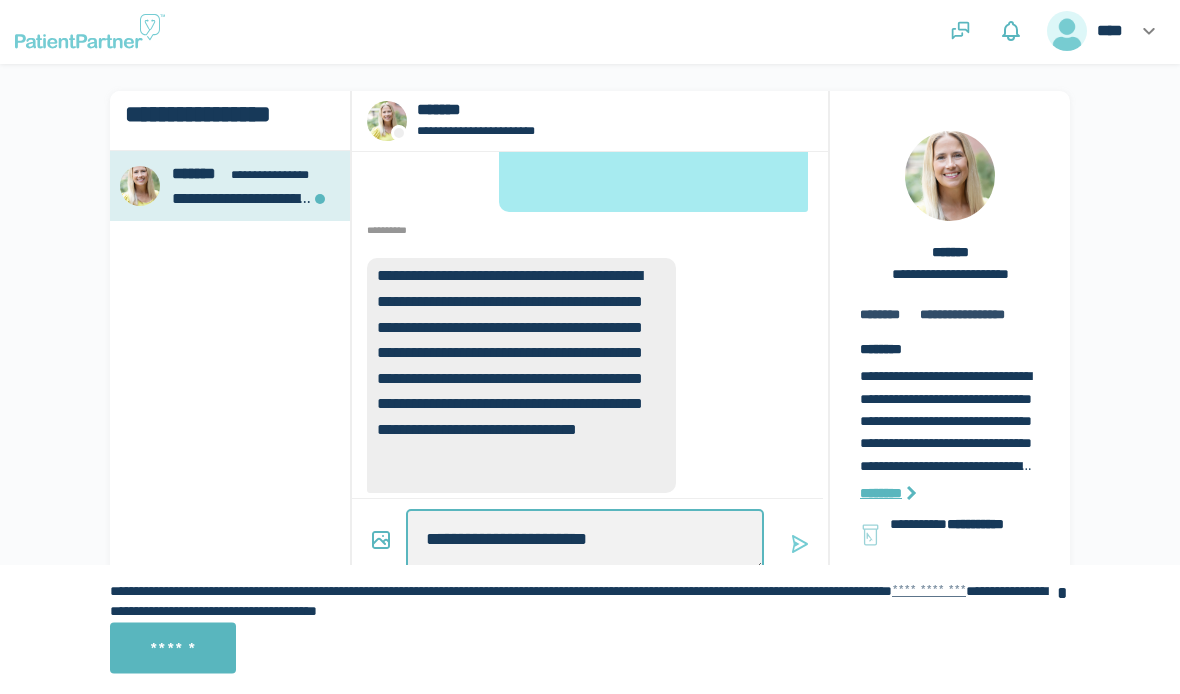 type on "*" 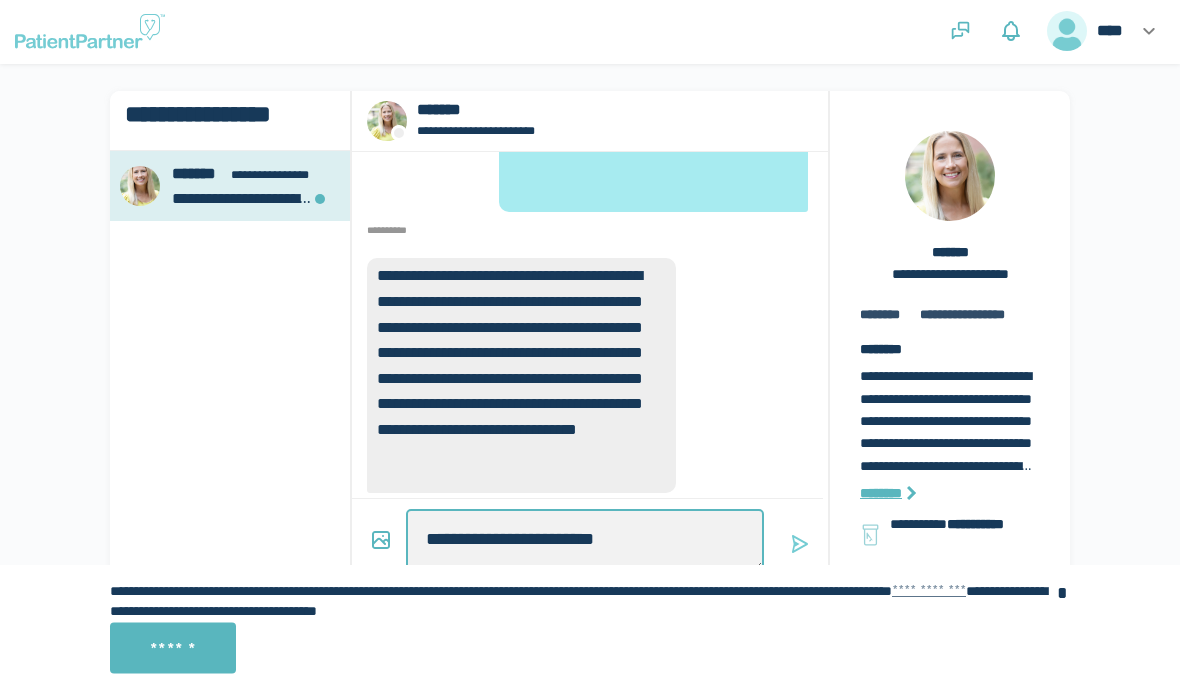 type on "*" 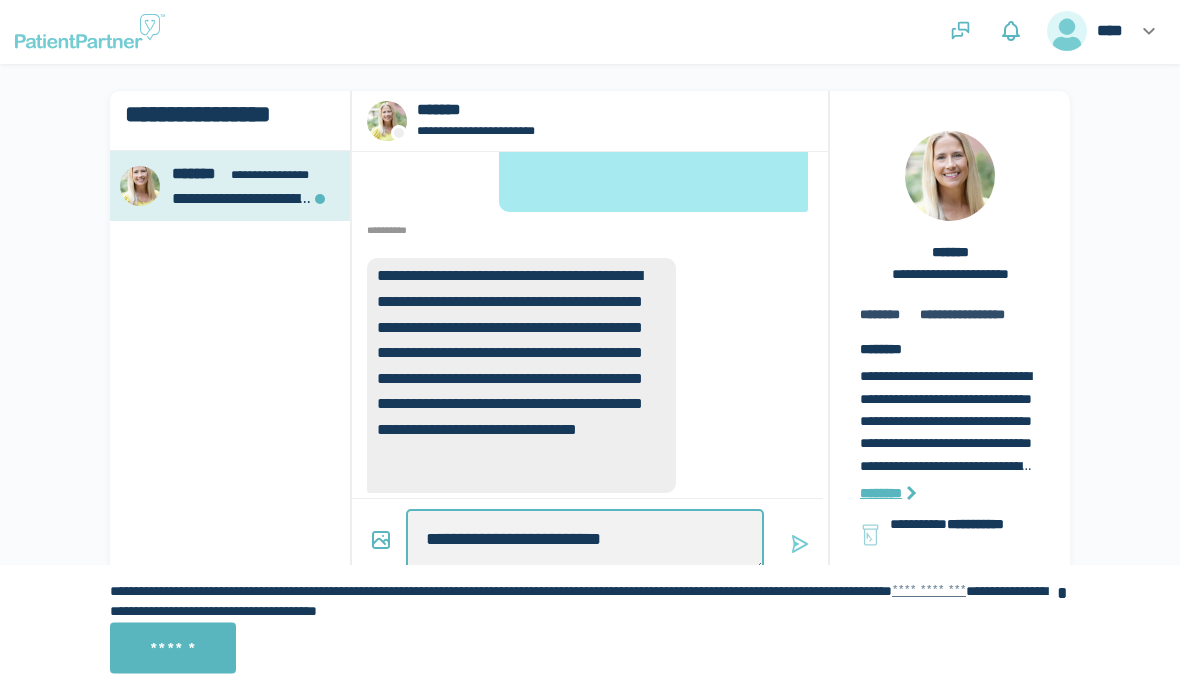 type on "*" 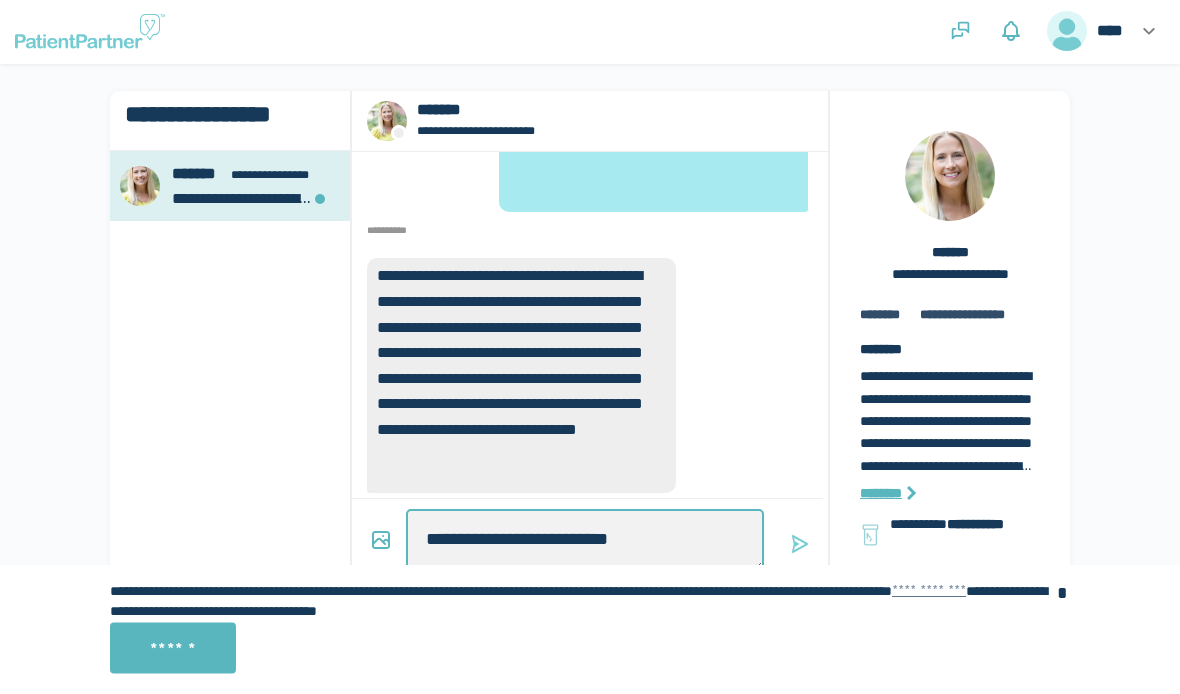 type on "*" 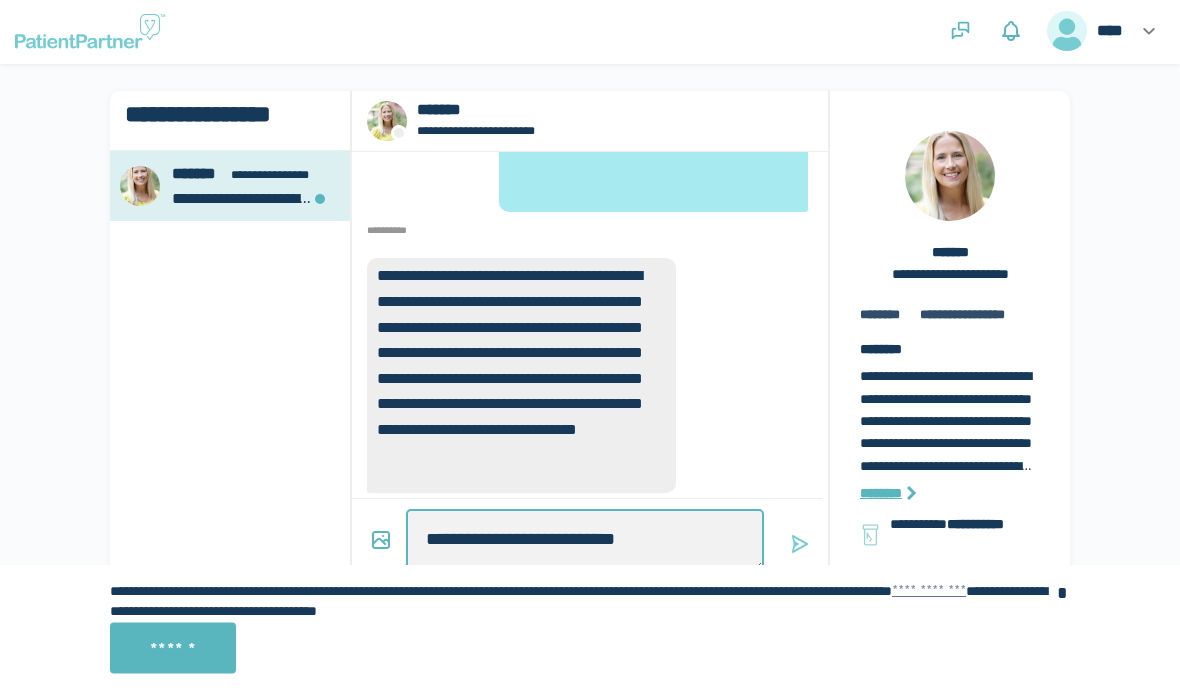 type on "*" 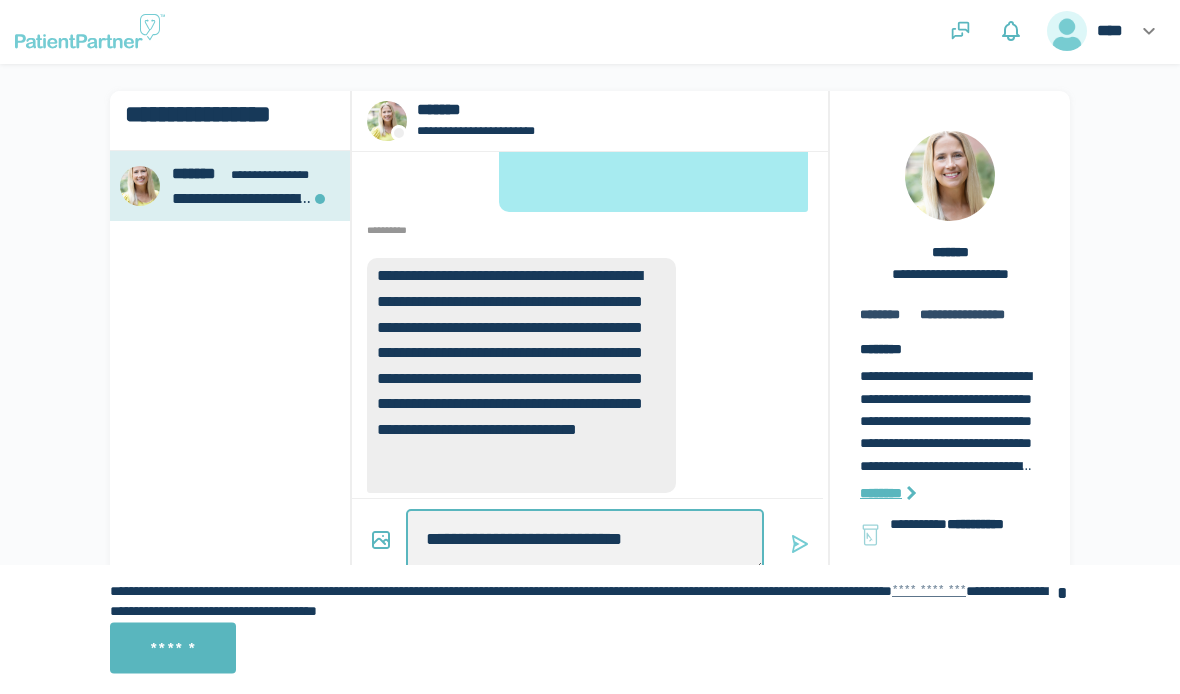 type on "*" 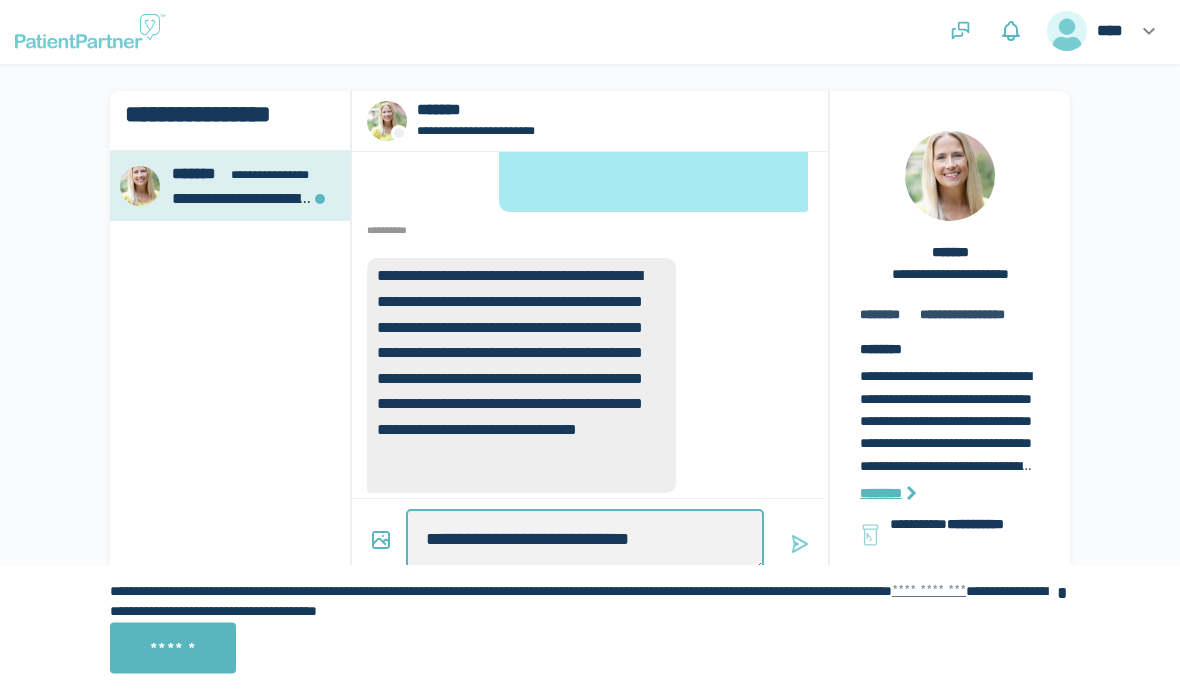 type on "*" 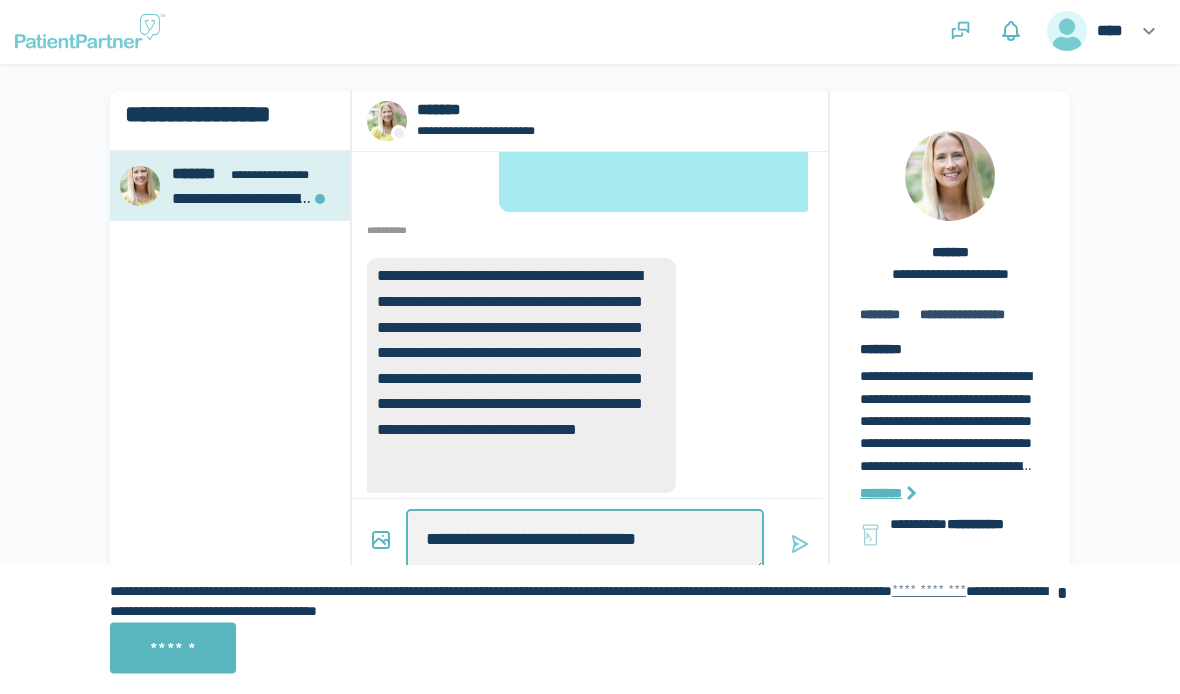 type on "*" 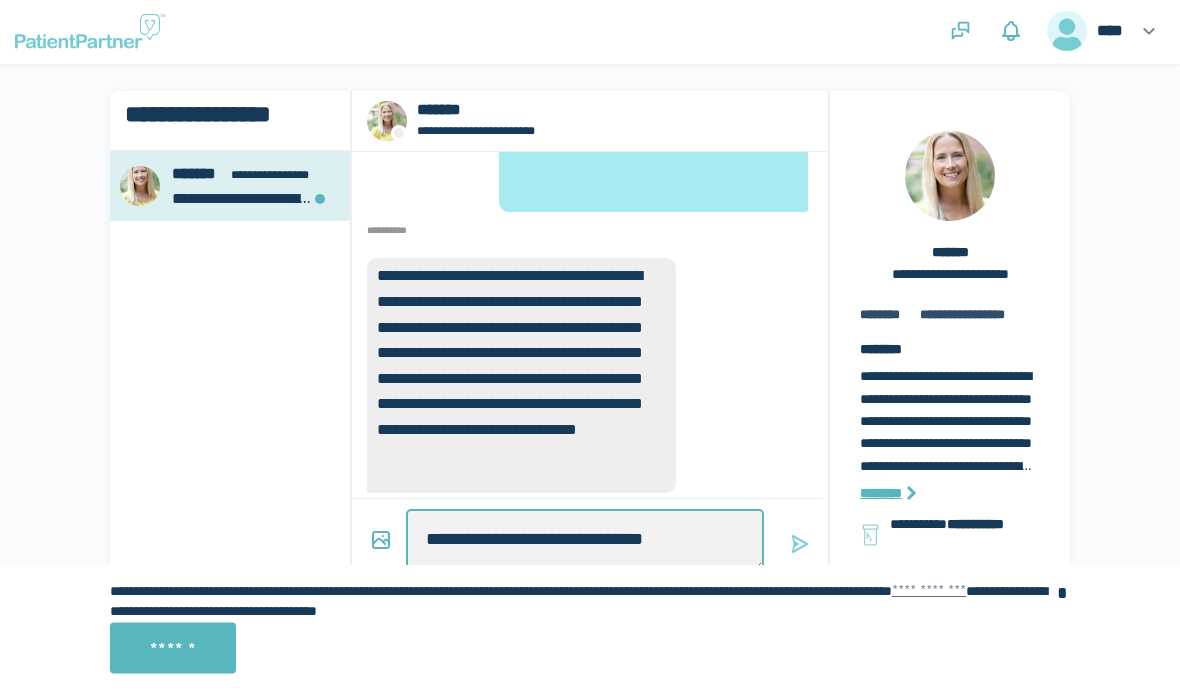 type on "*" 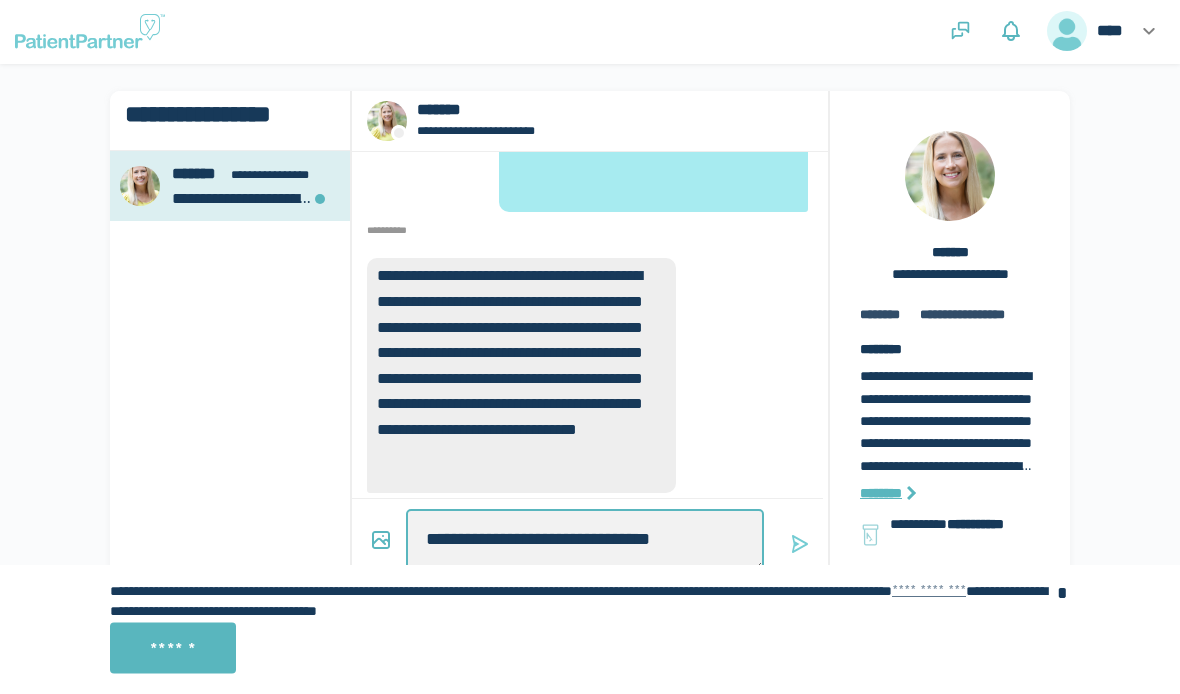 type on "*" 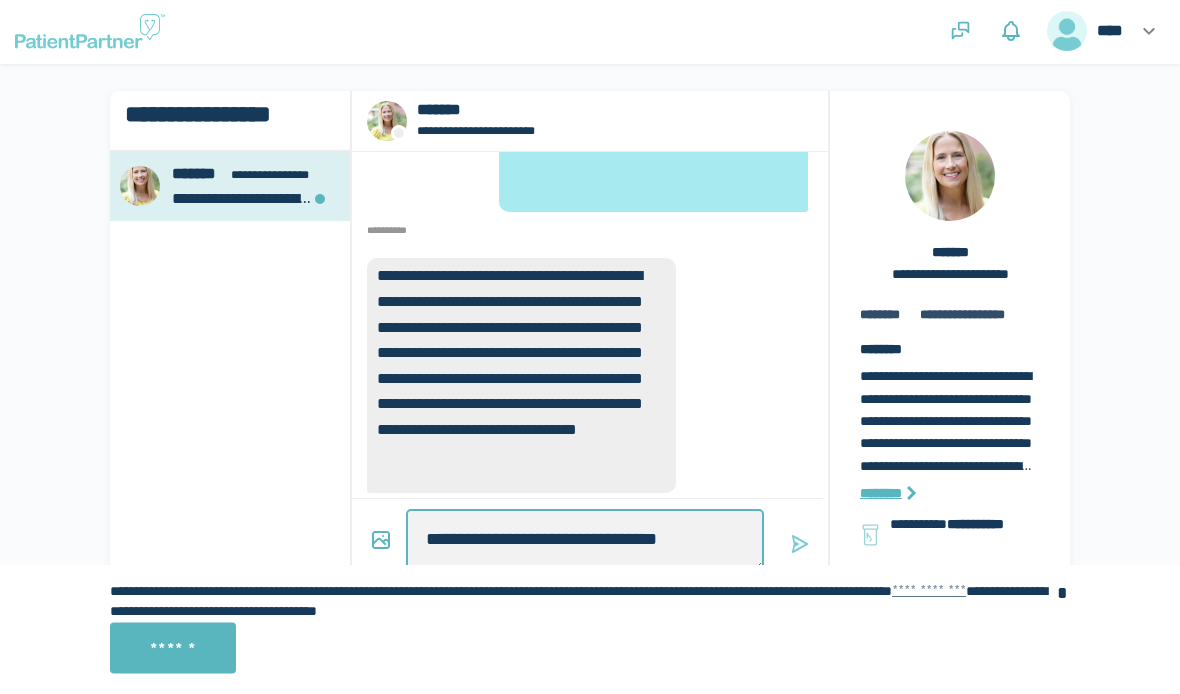 type on "*" 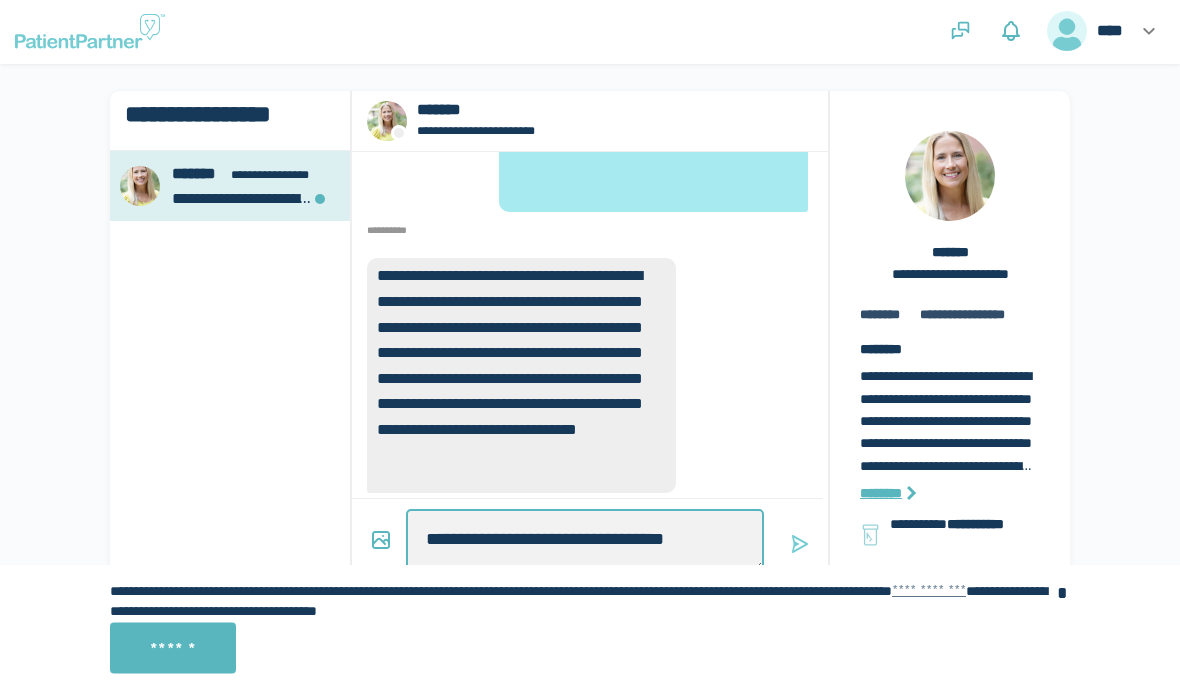 type on "*" 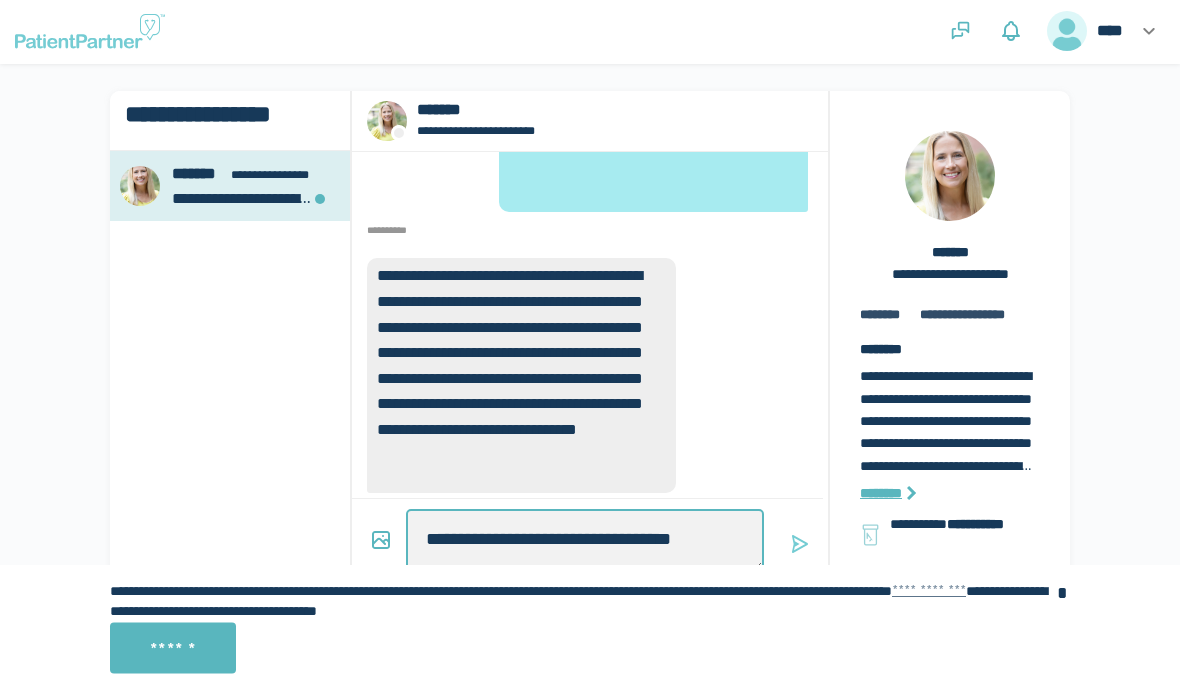 type on "*" 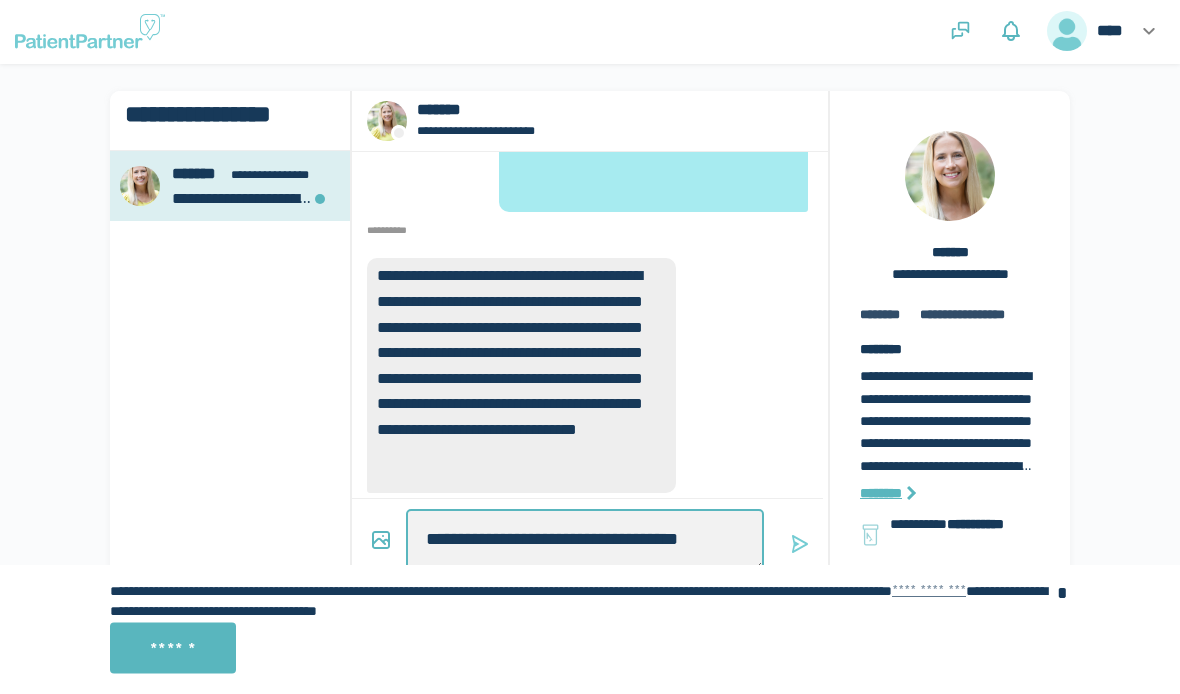 type on "*" 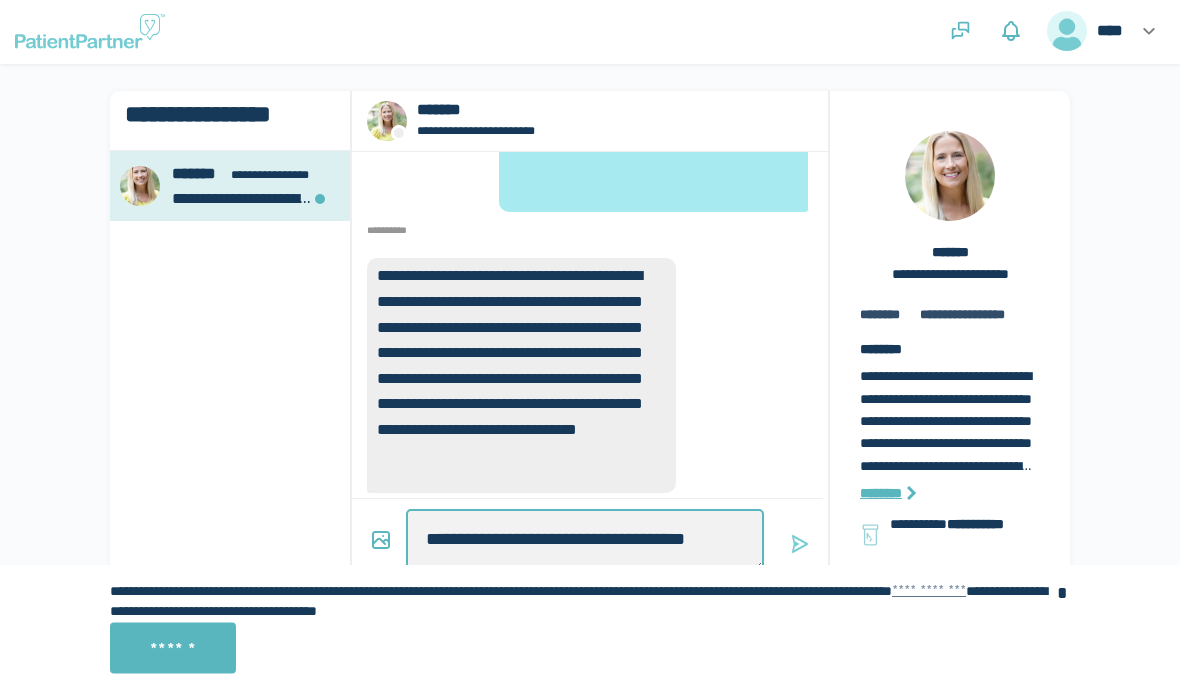 type on "*" 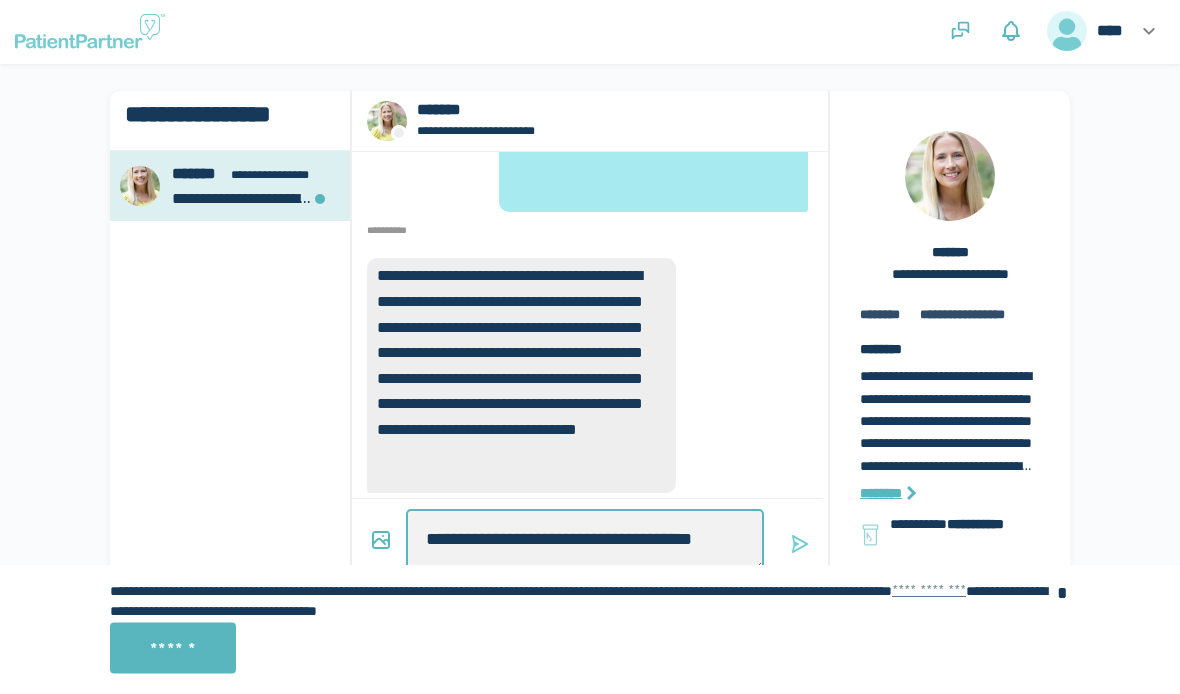 scroll, scrollTop: 6, scrollLeft: 0, axis: vertical 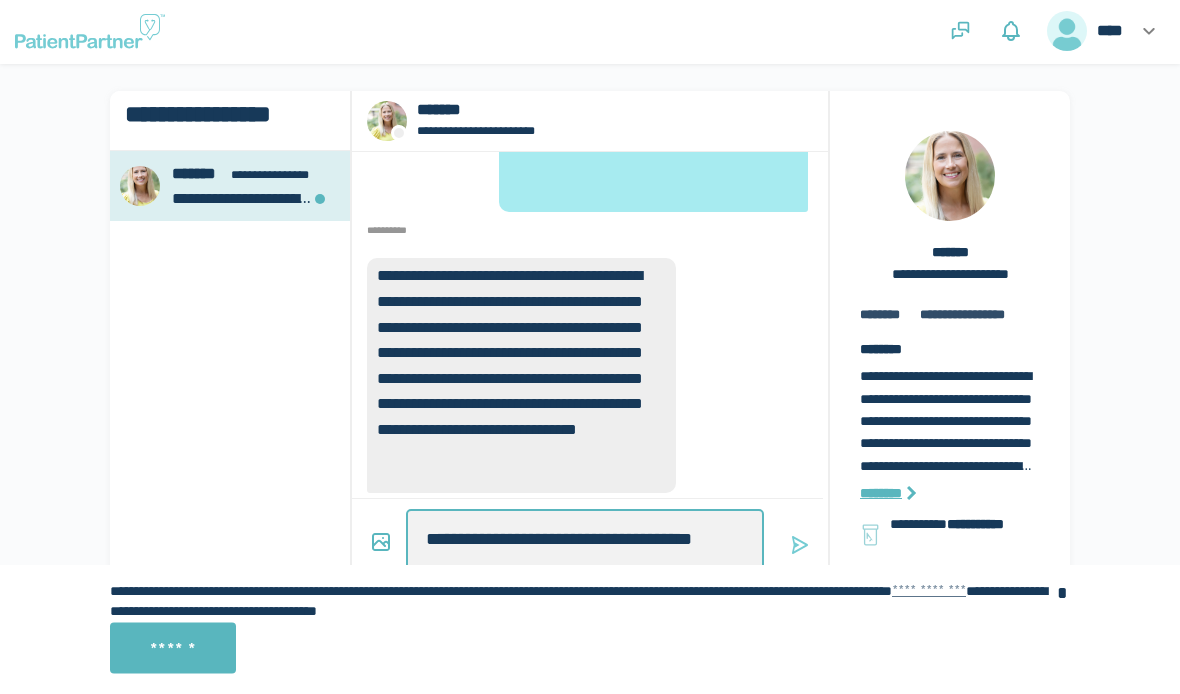 type on "*" 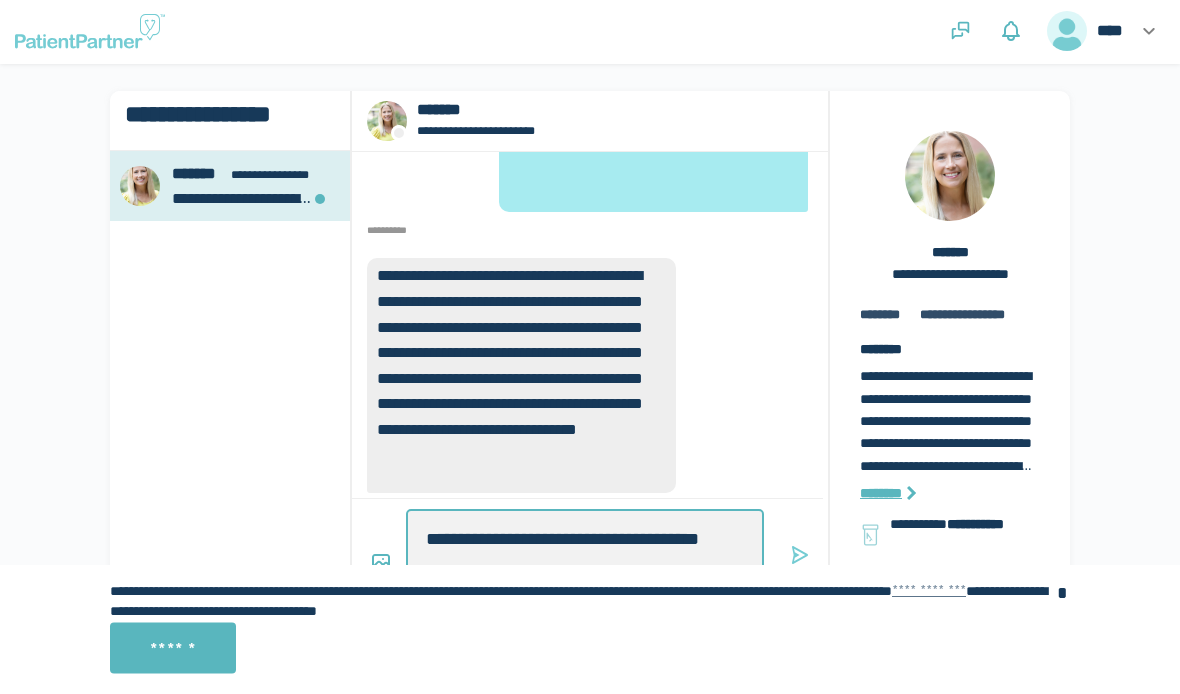 type on "*" 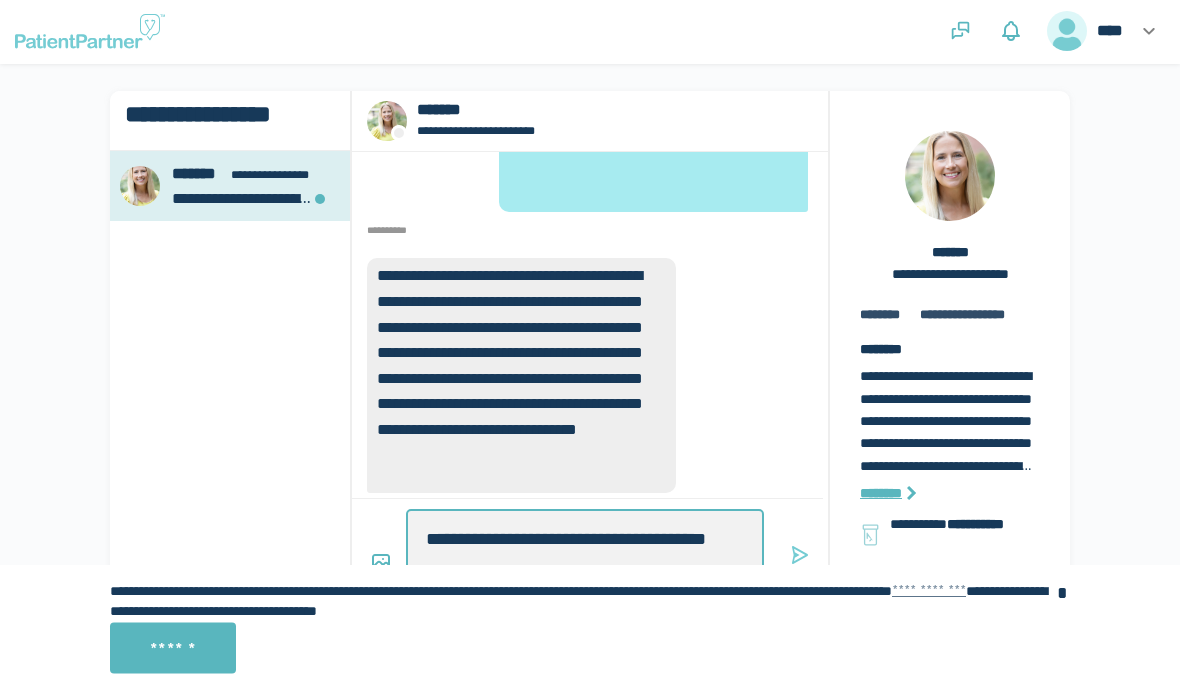 scroll, scrollTop: 0, scrollLeft: 0, axis: both 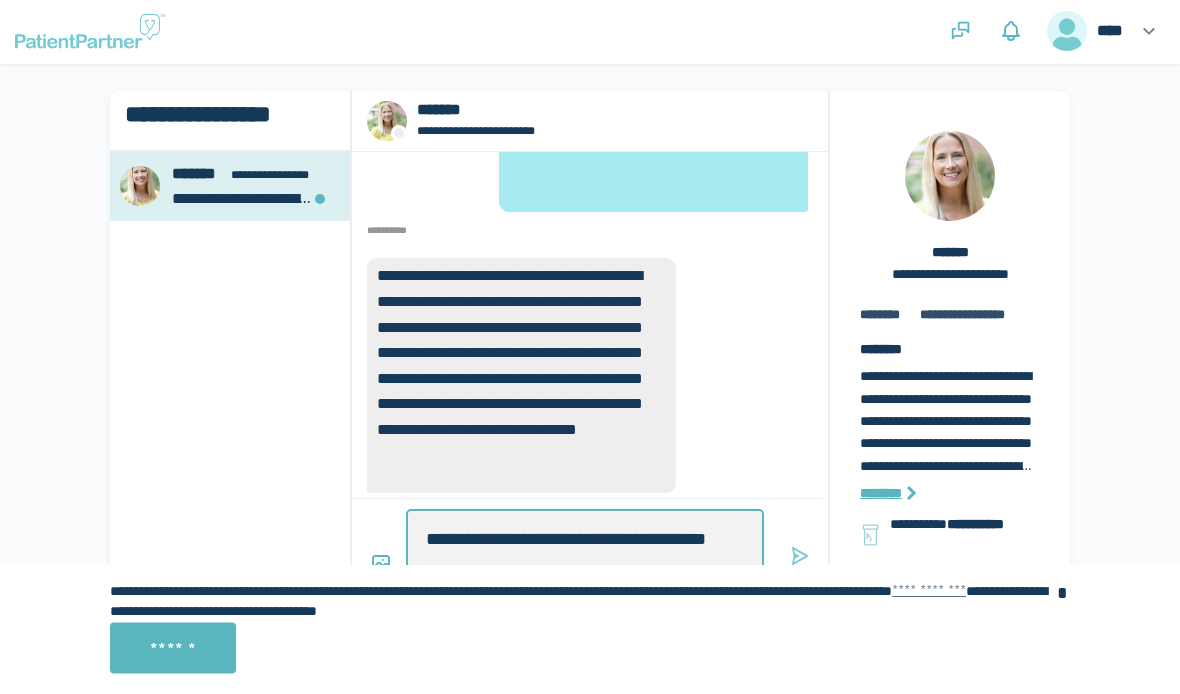 type on "*" 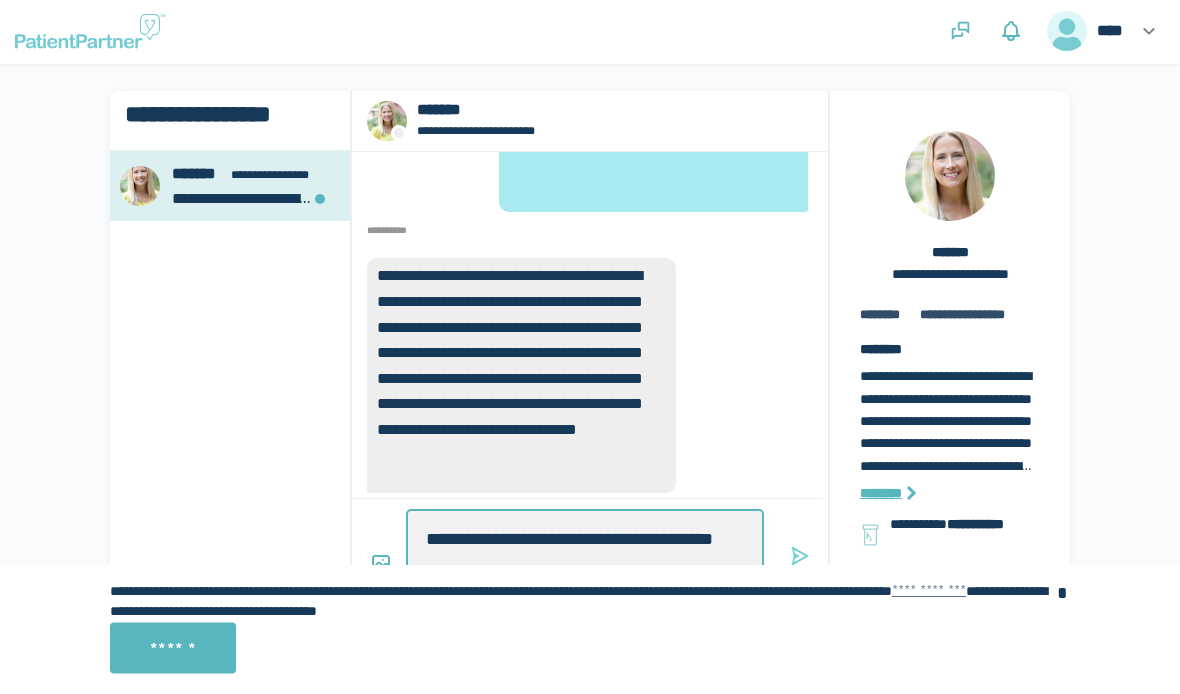 type on "*" 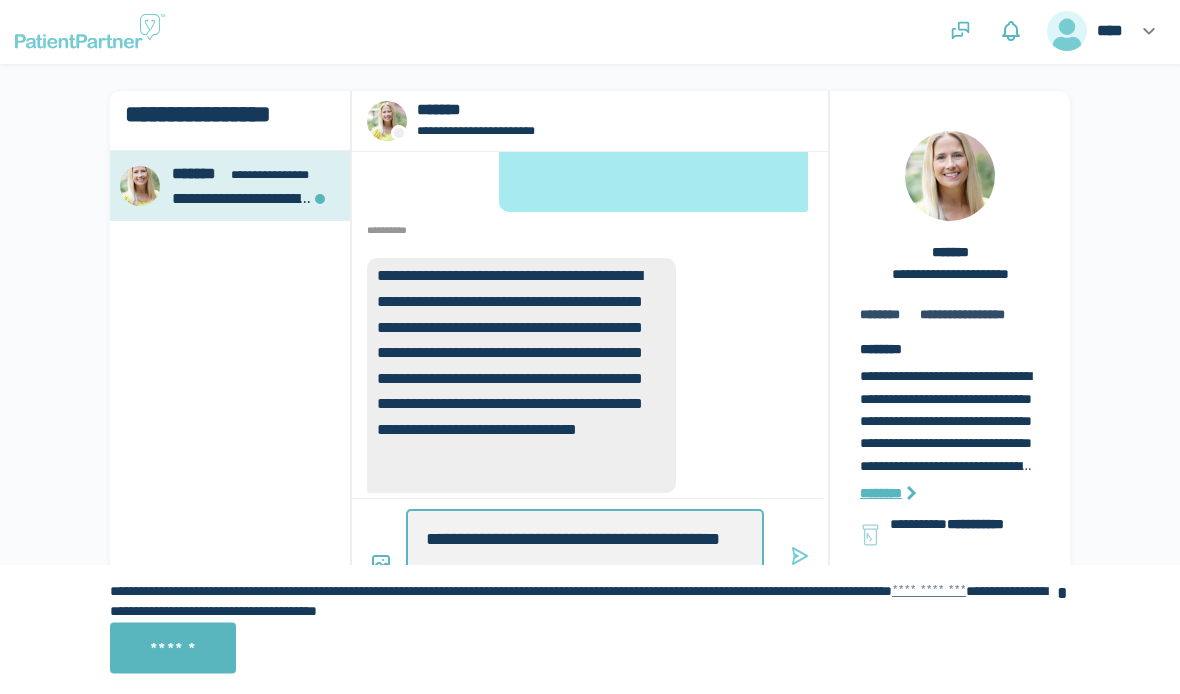 type on "*" 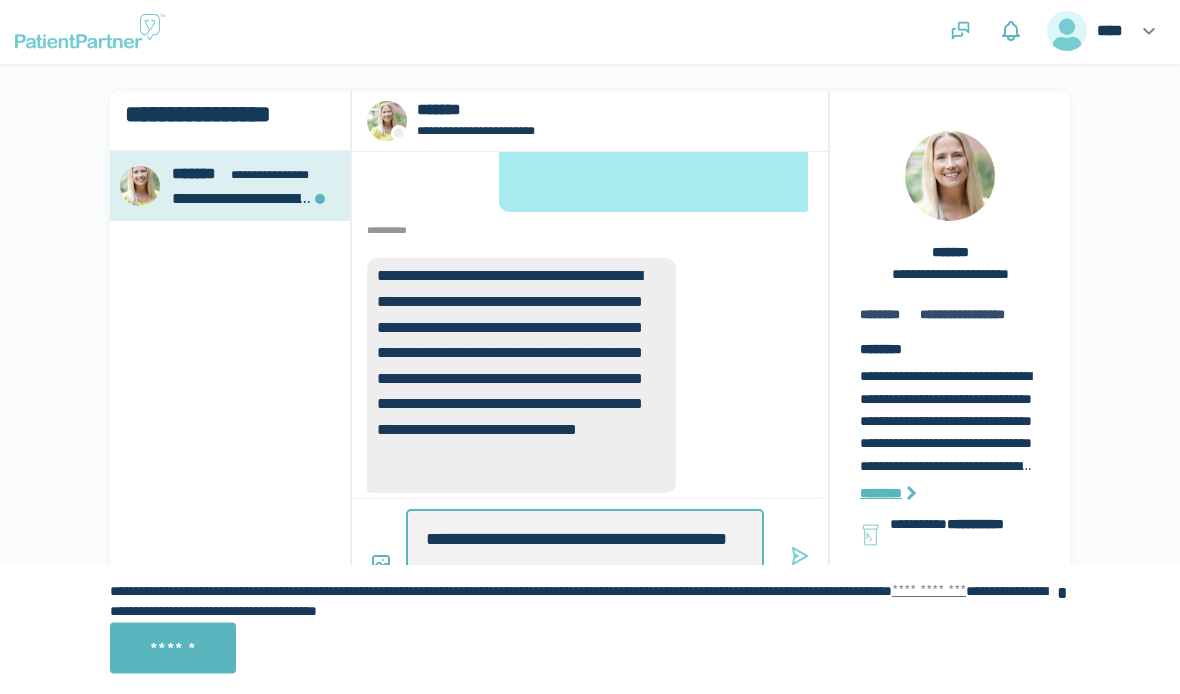type on "*" 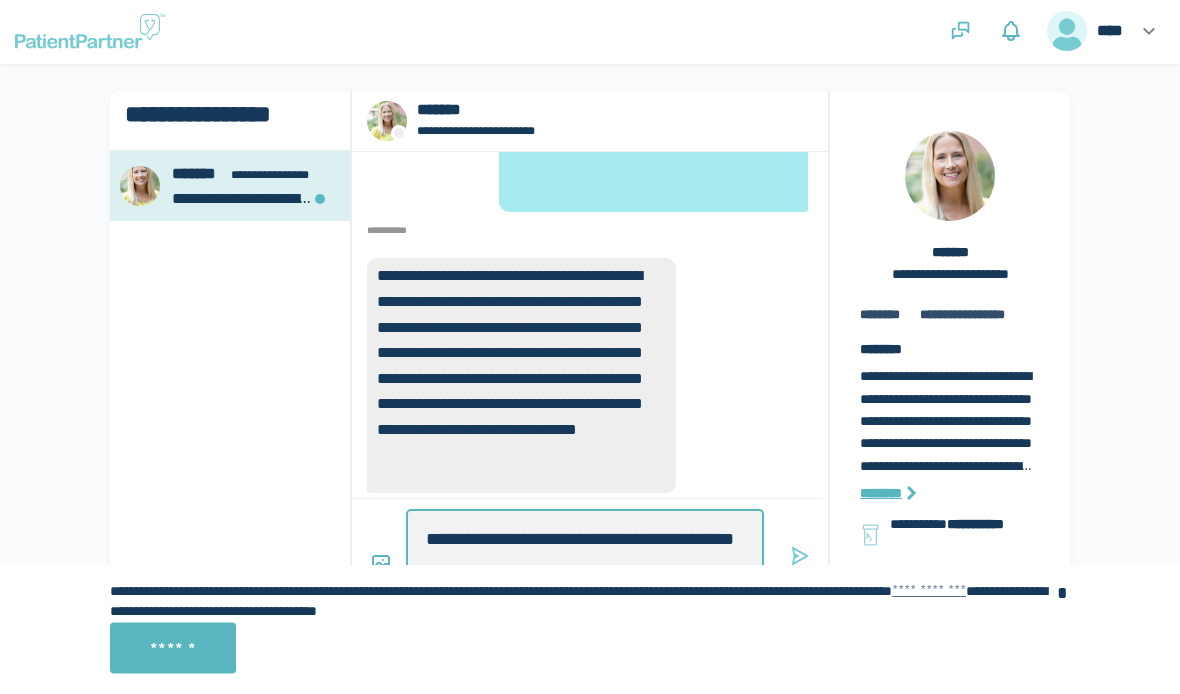 type on "*" 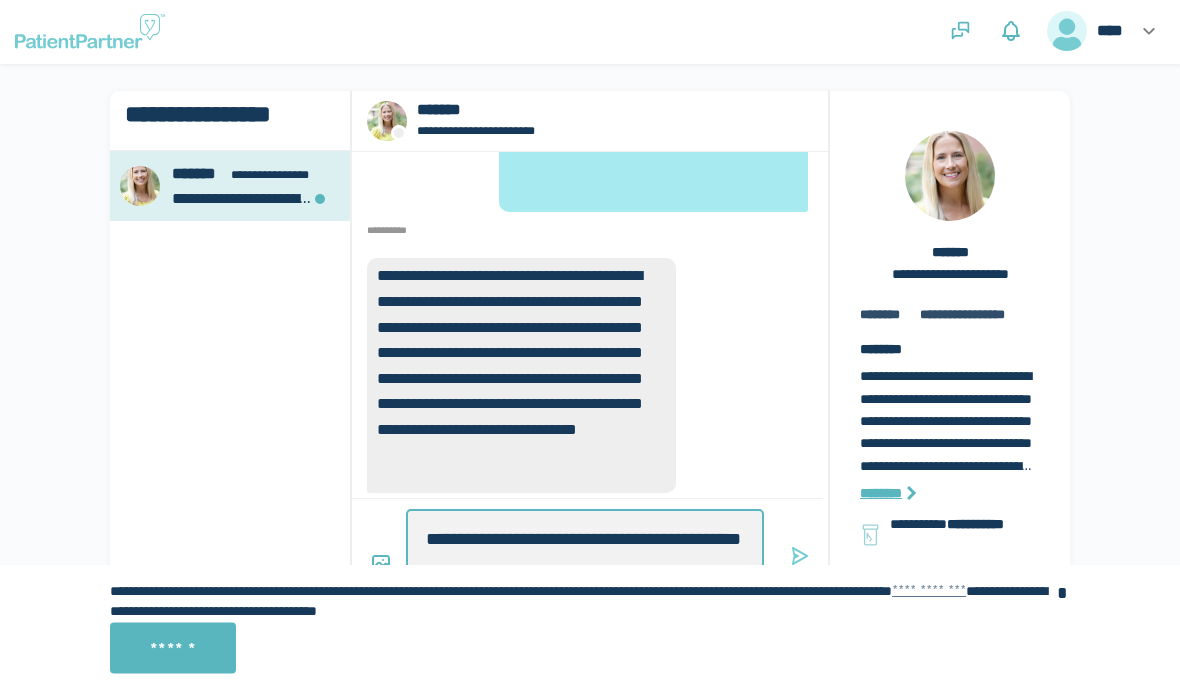 type on "*" 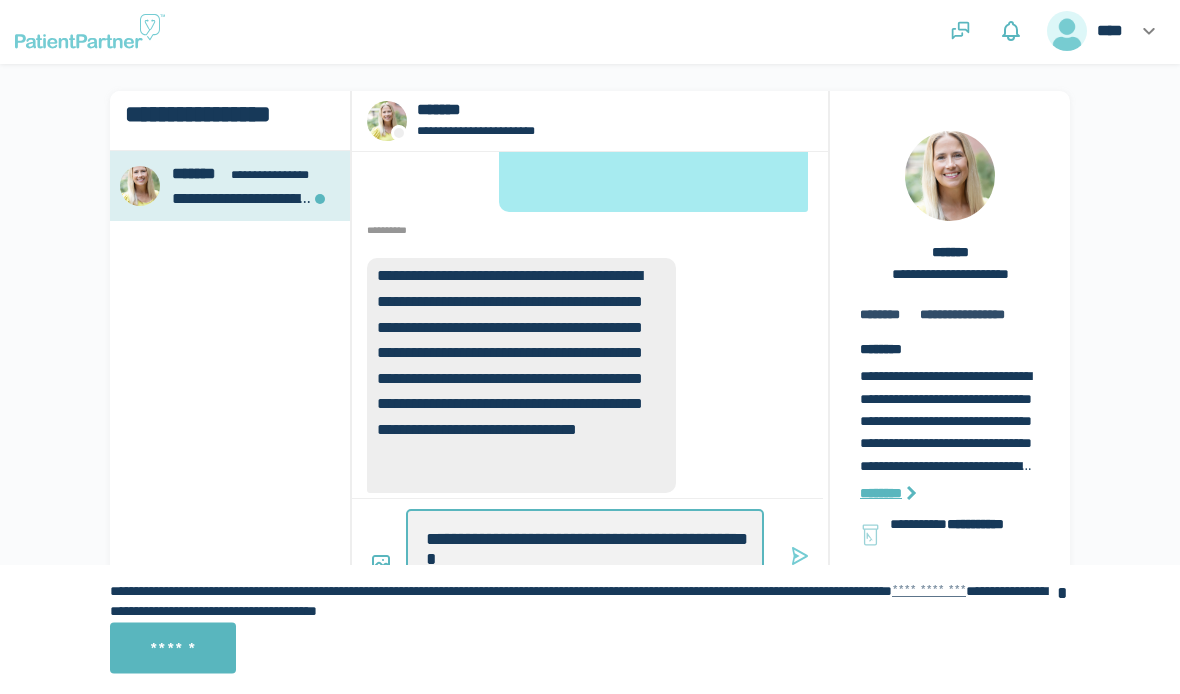 type on "*" 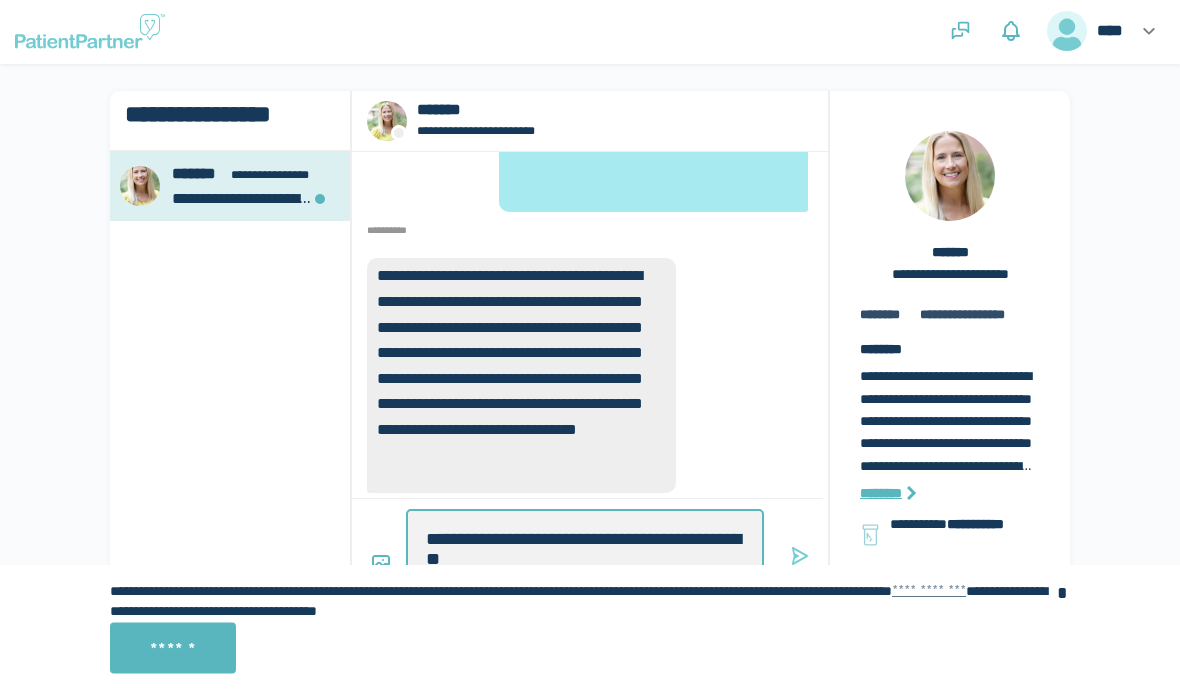 type on "*" 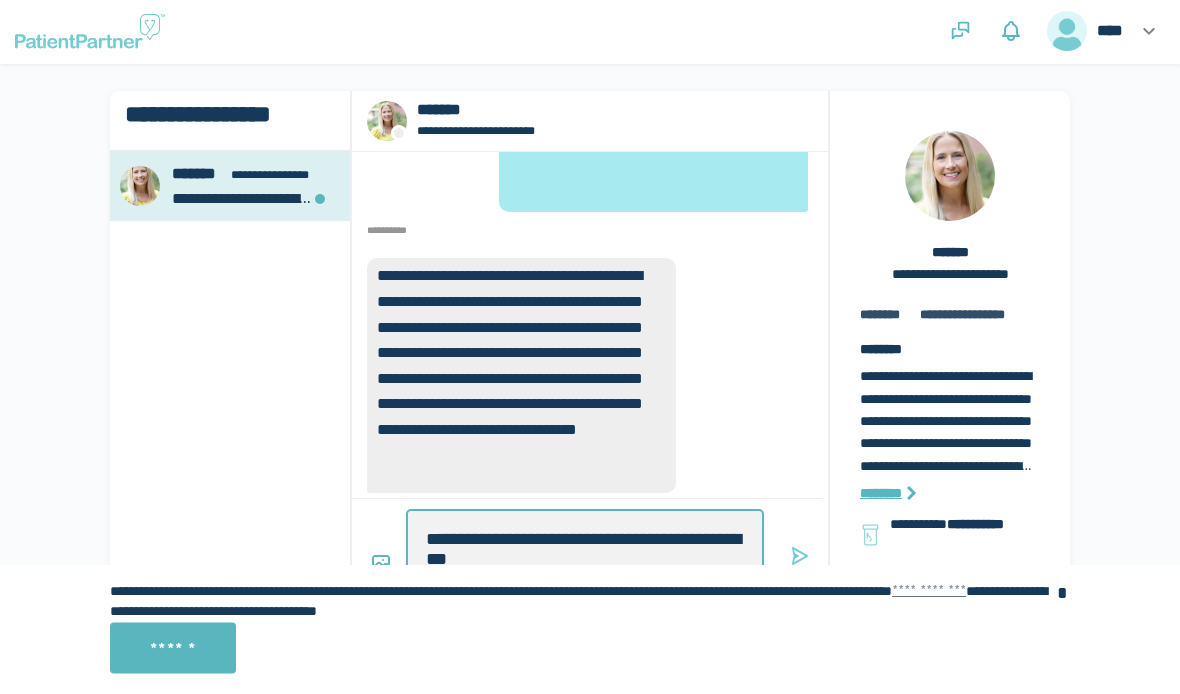 type on "*" 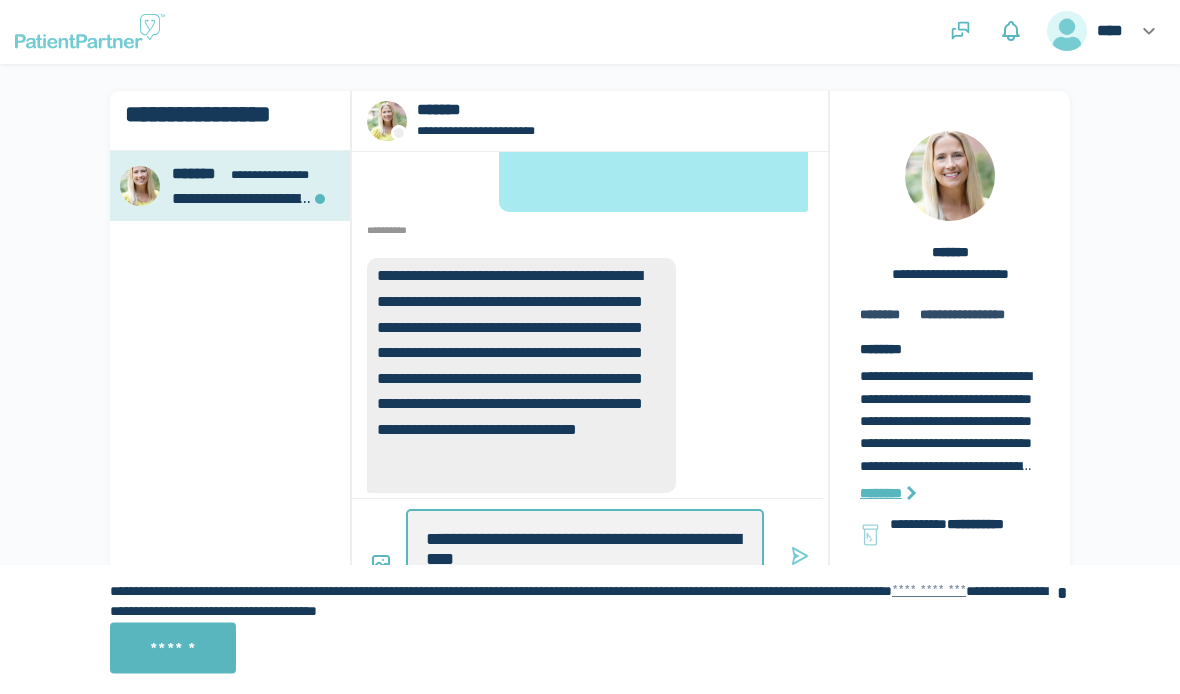 type on "*" 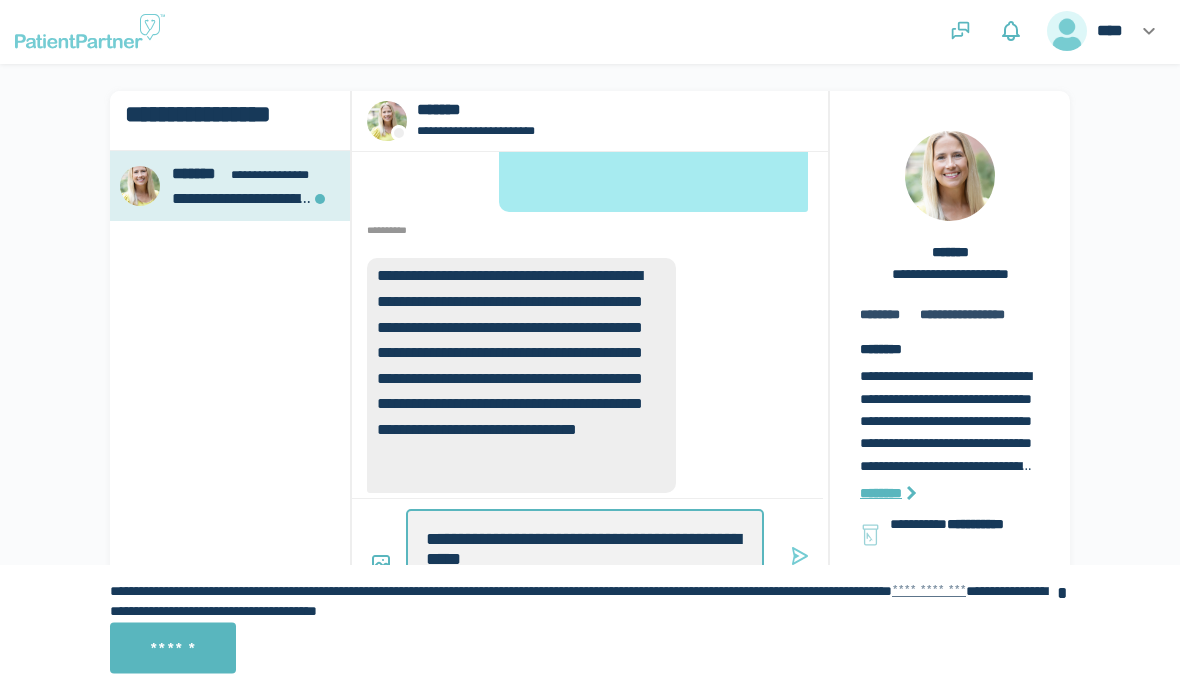 type on "*" 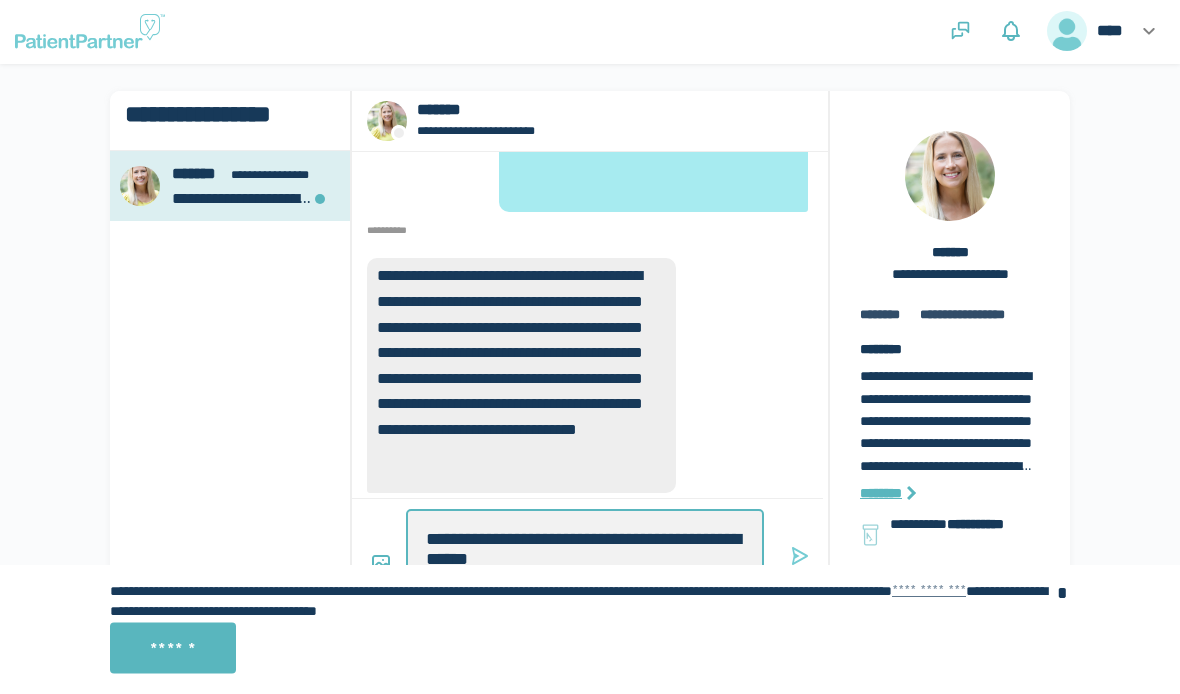type on "*" 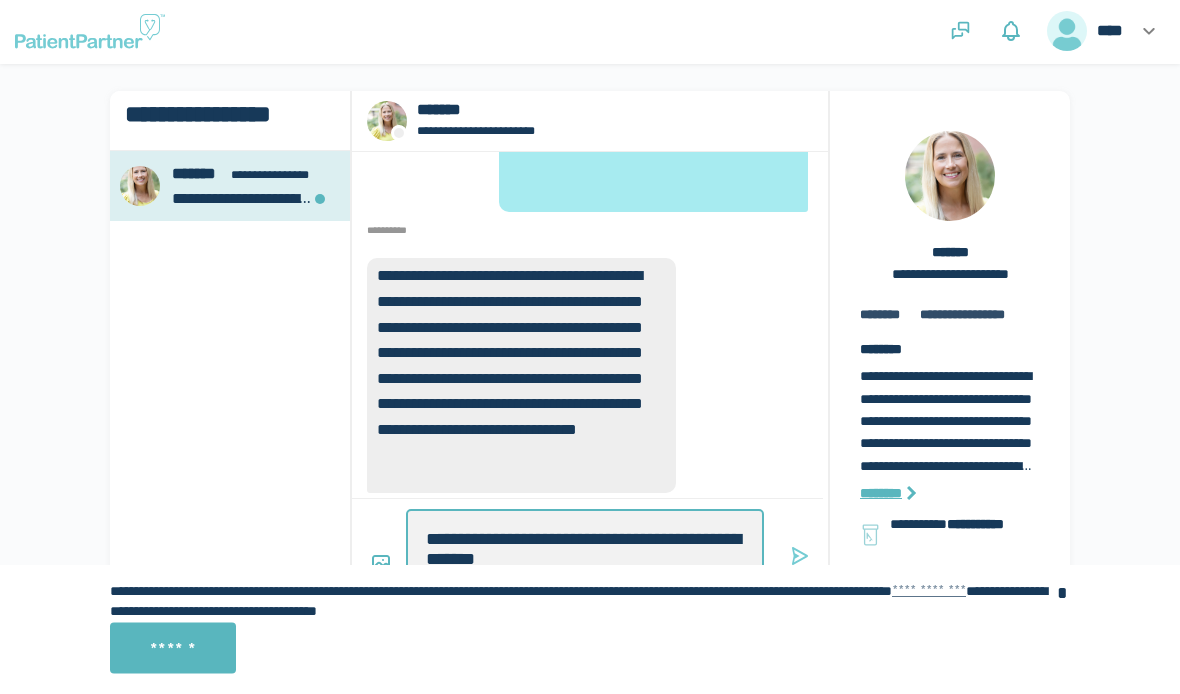 type on "*" 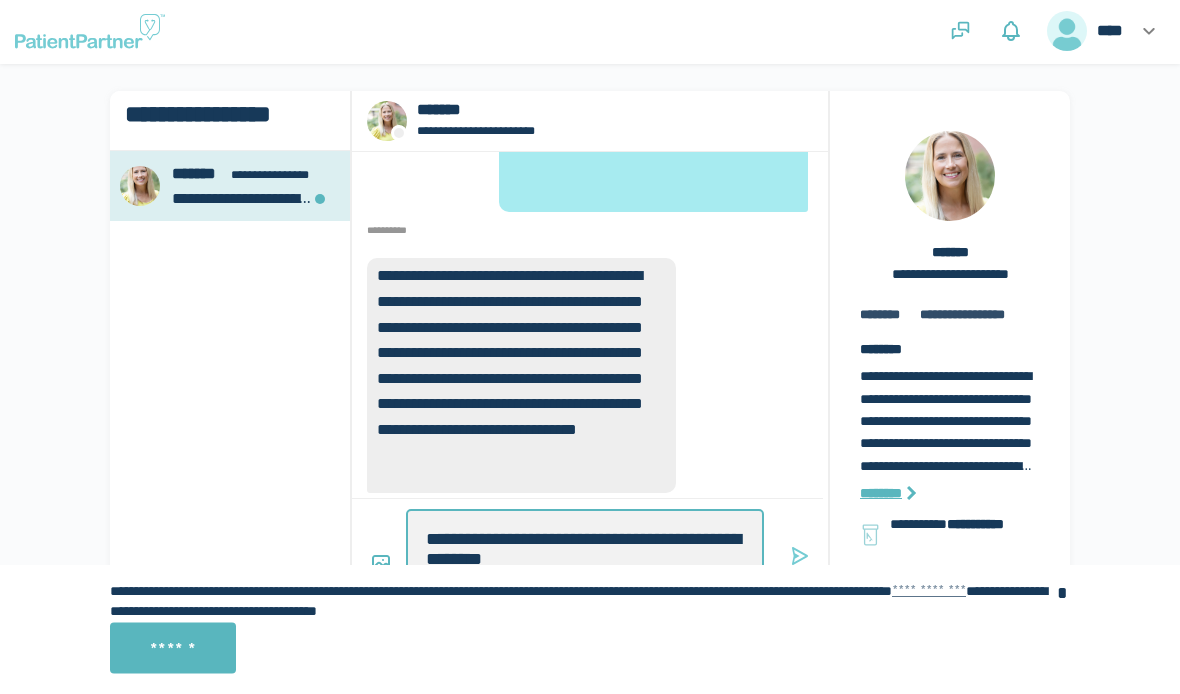 type on "*" 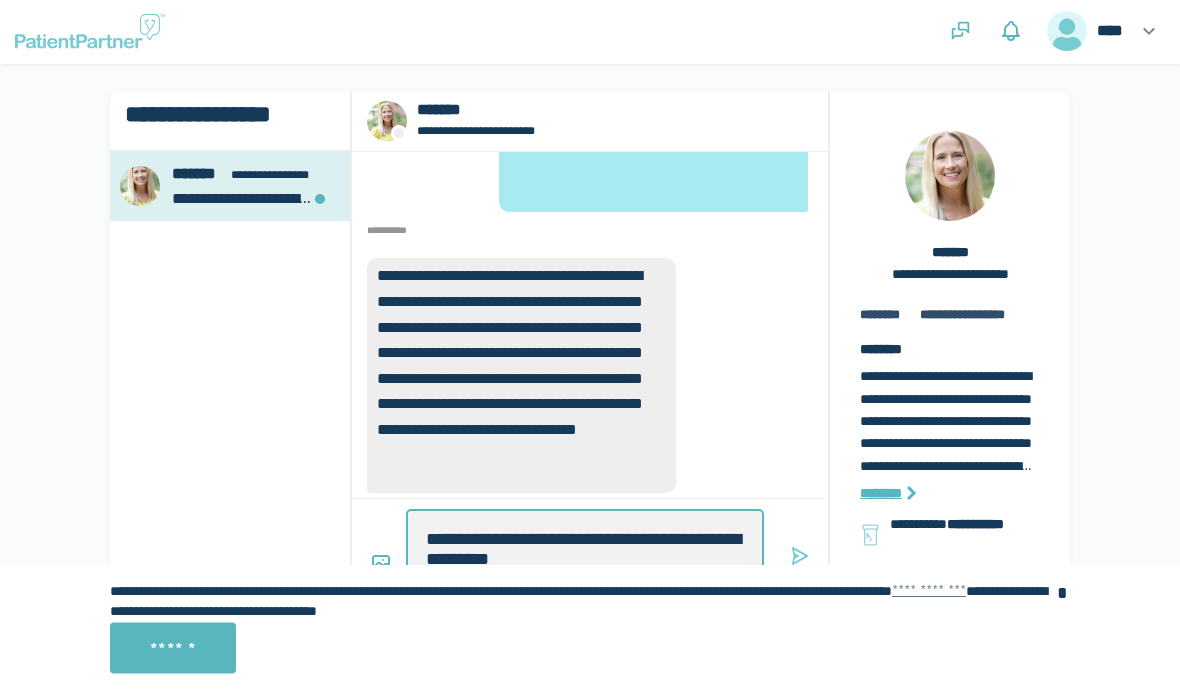 type on "*" 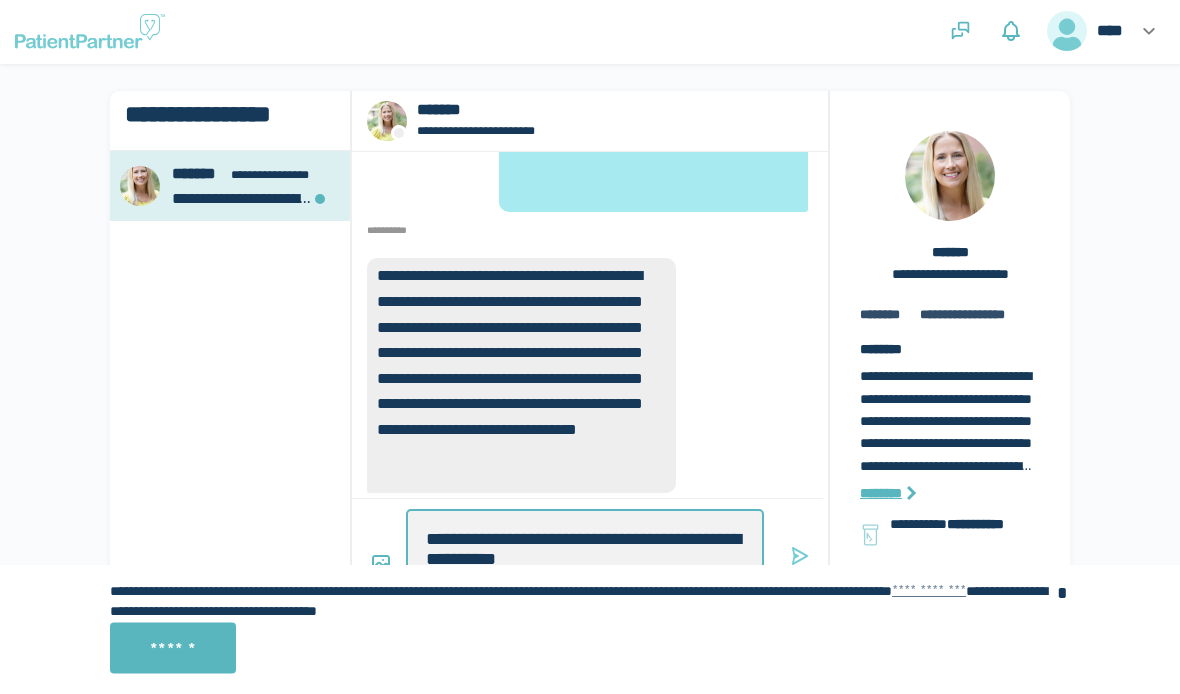type on "*" 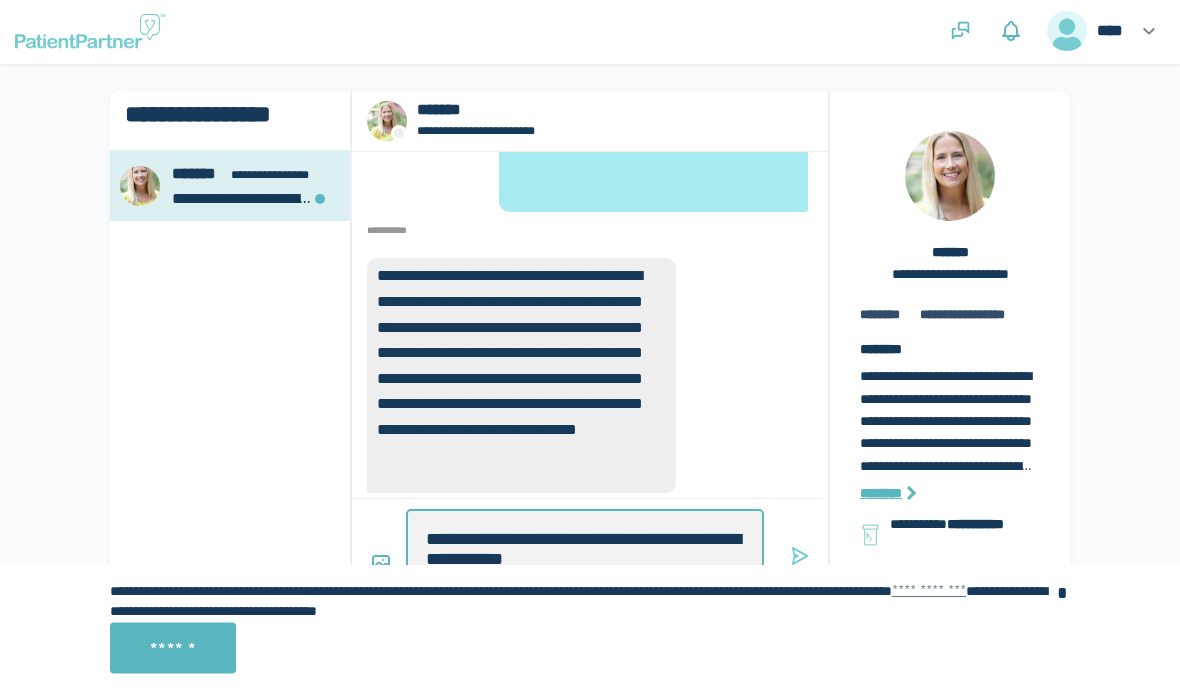 type on "*" 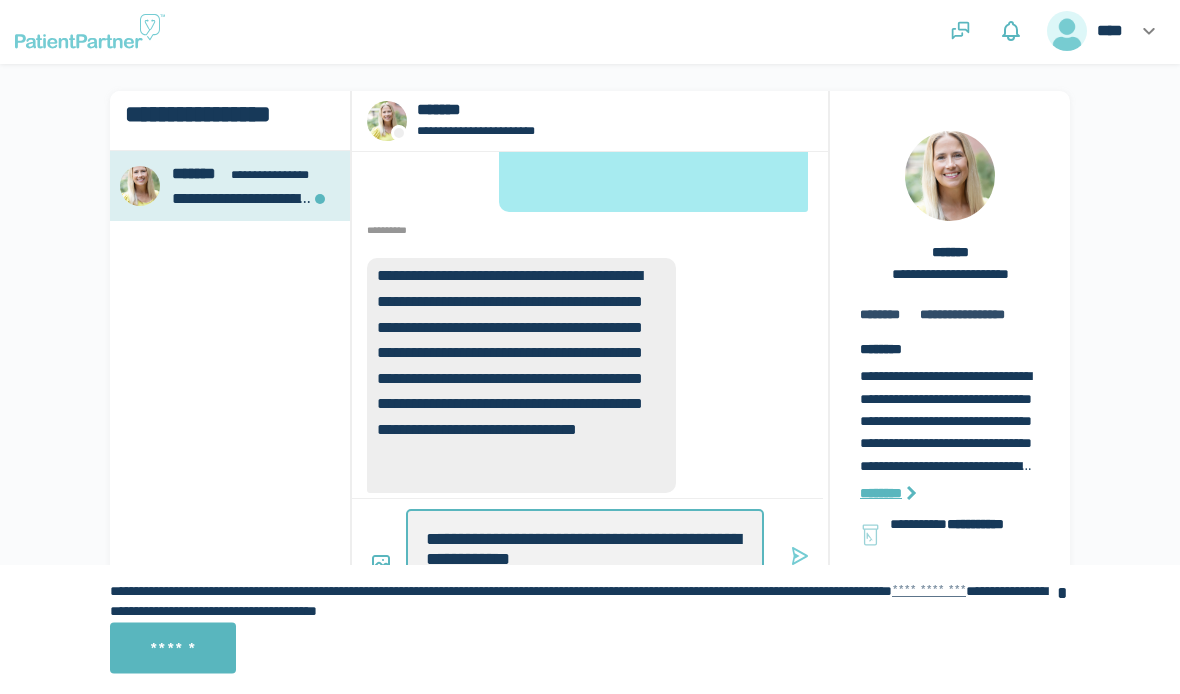 type on "*" 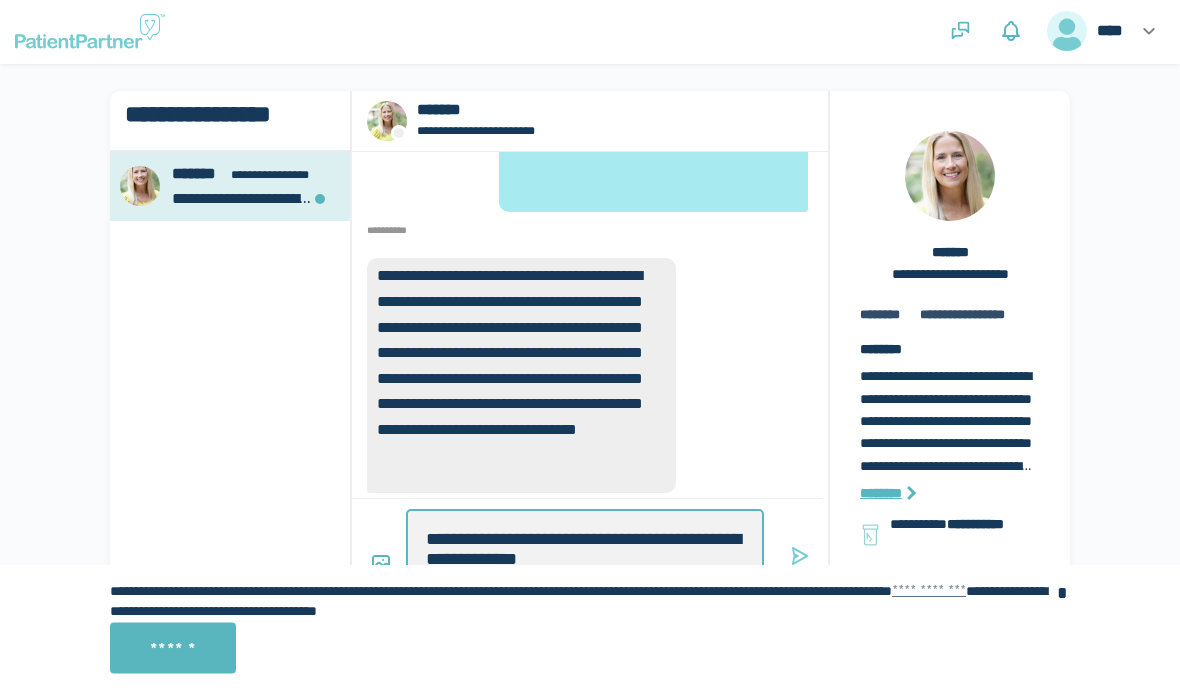 type on "*" 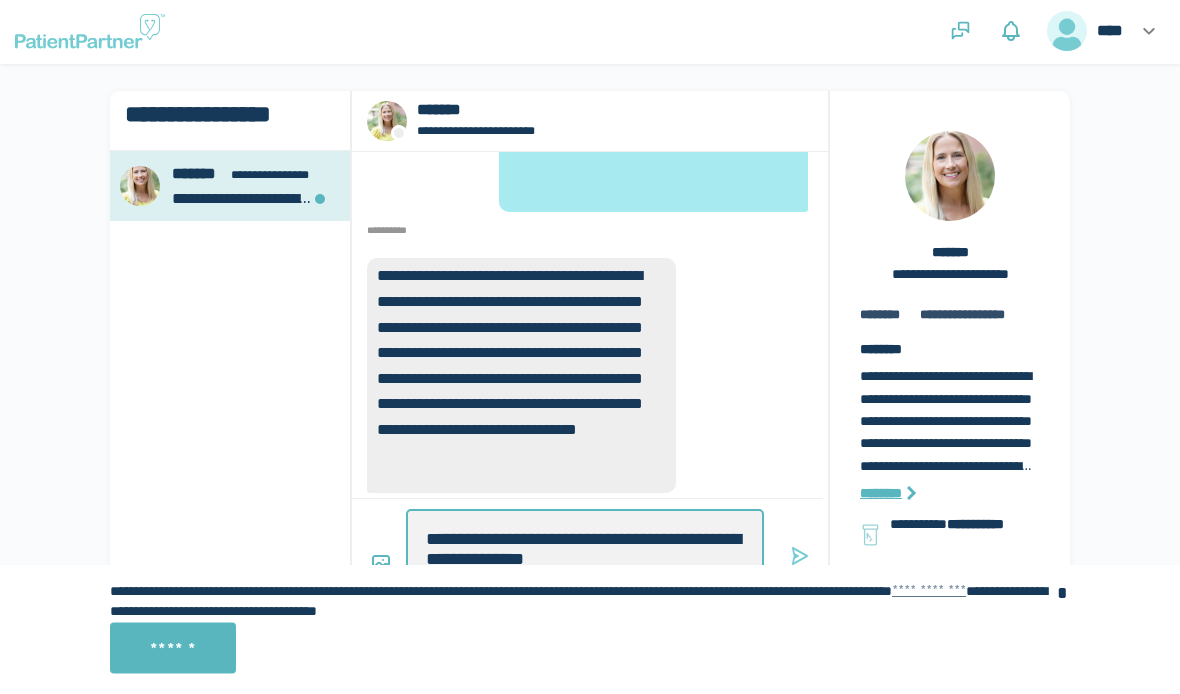 type on "*" 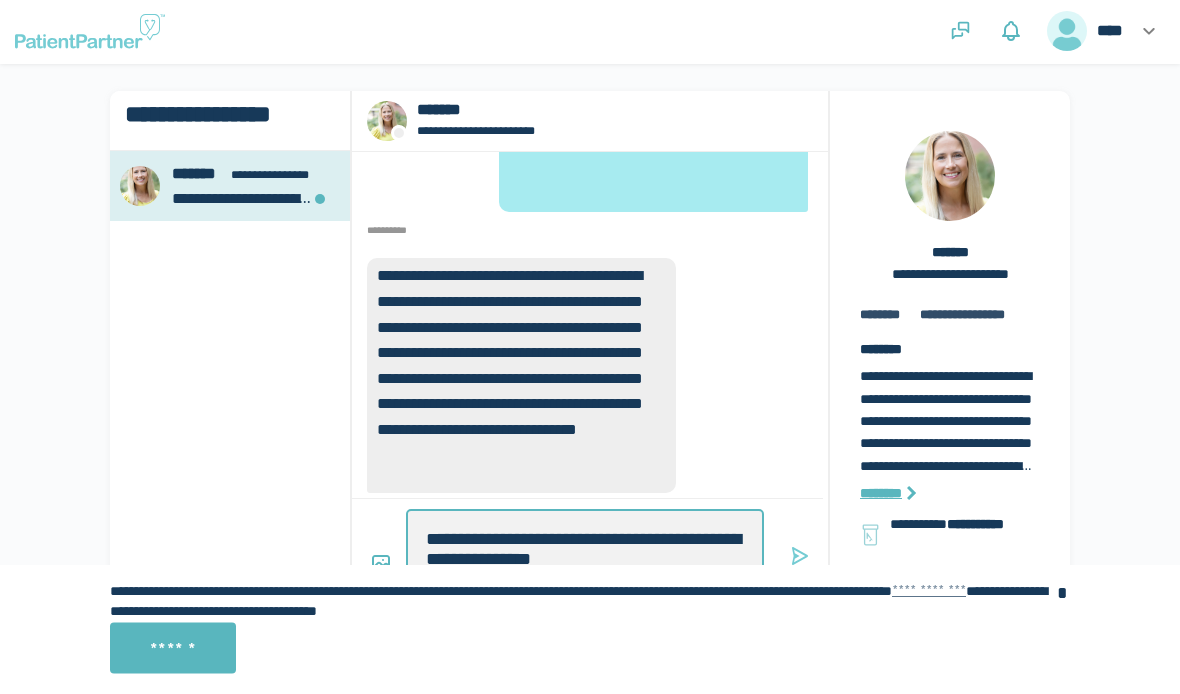 type on "*" 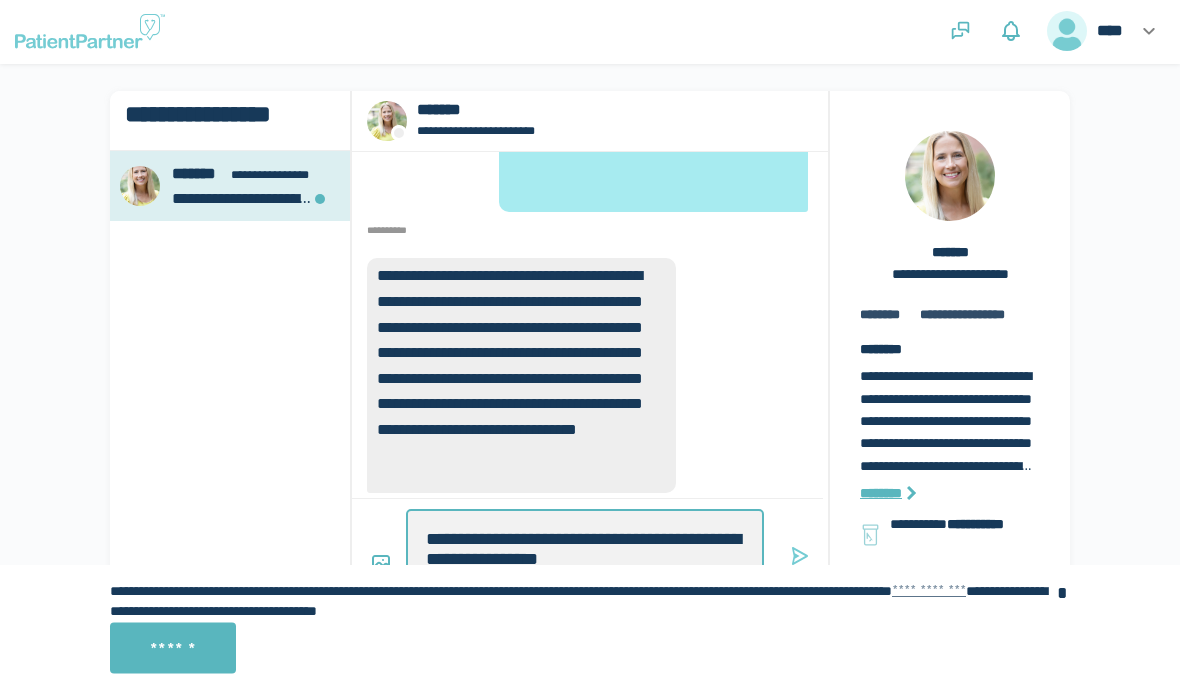type on "*" 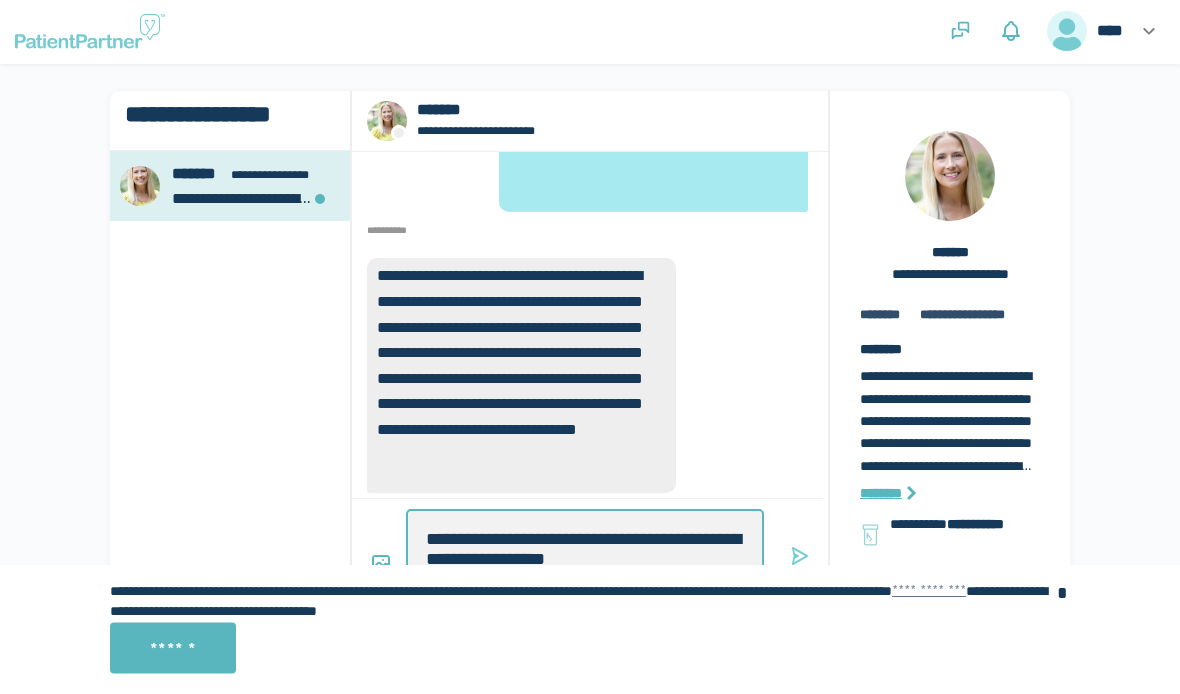 type on "*" 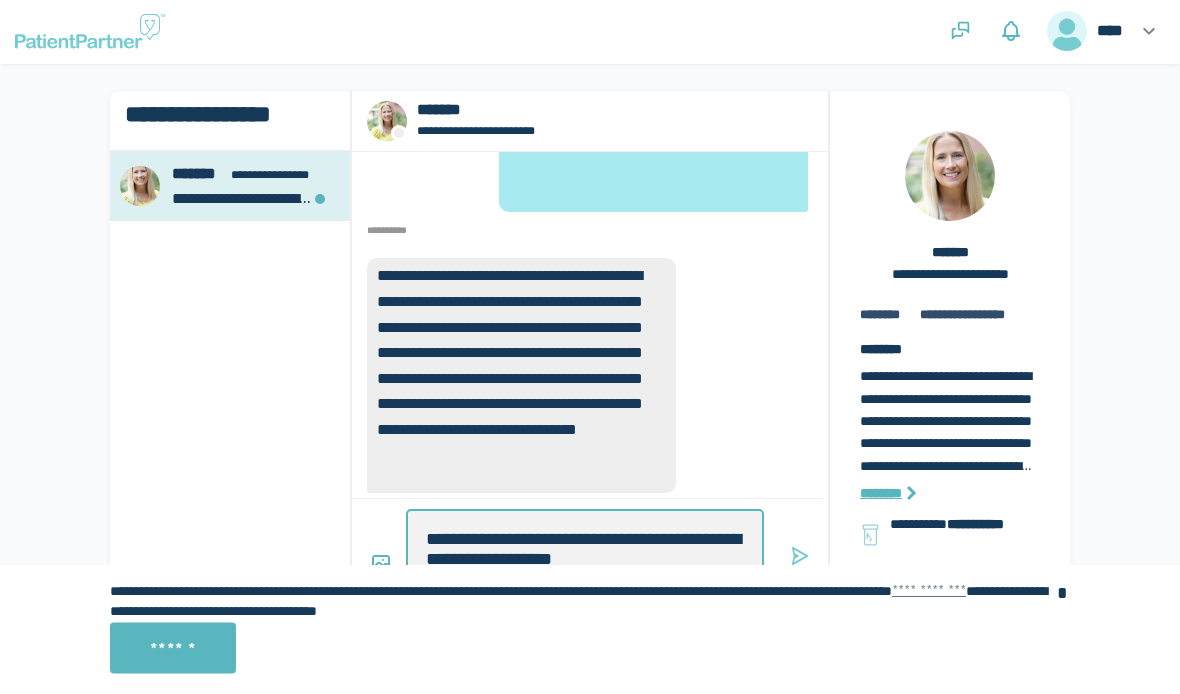 type on "*" 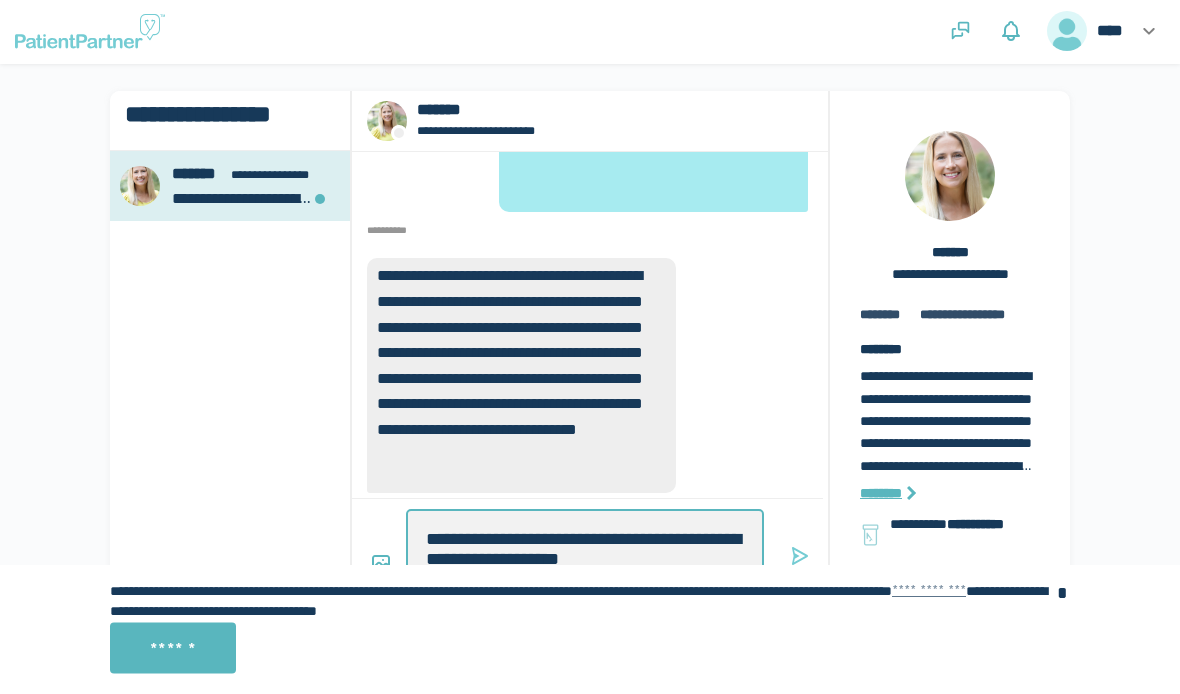 type on "*" 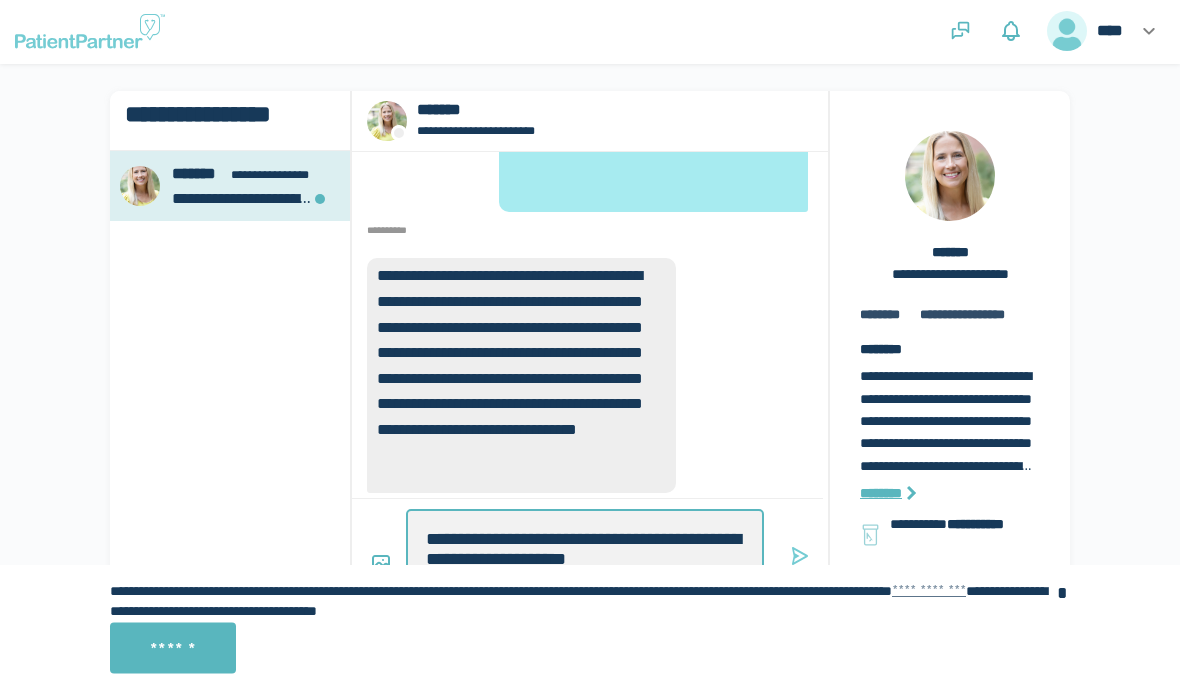 type on "*" 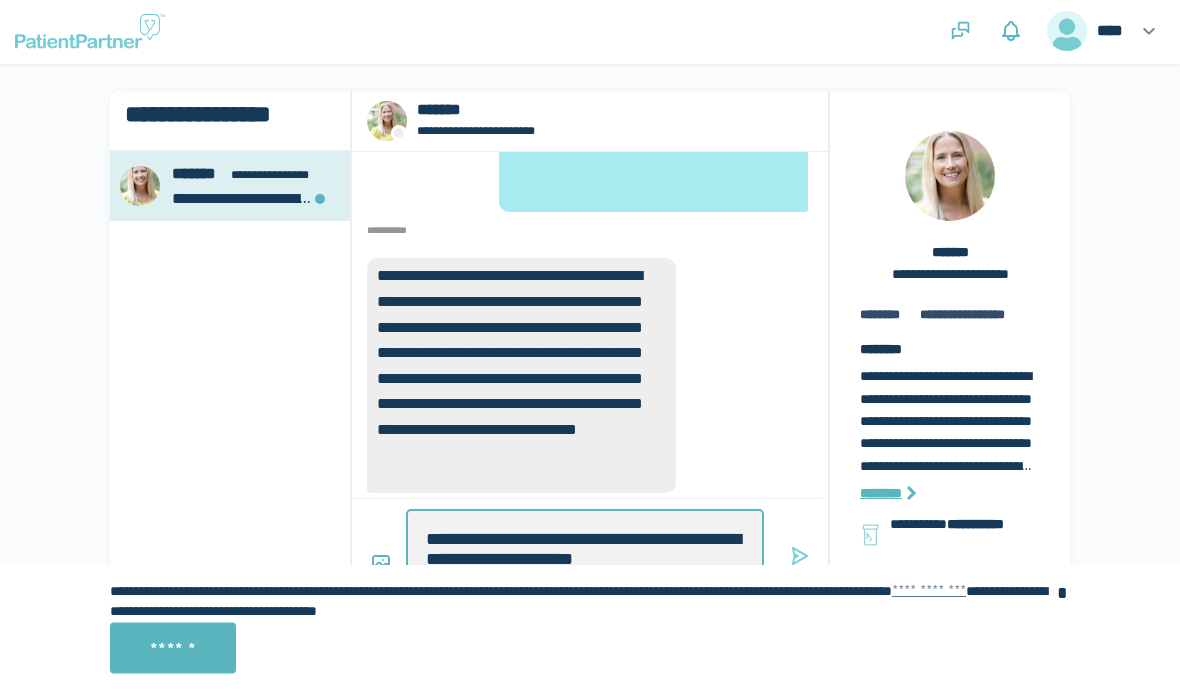 type on "*" 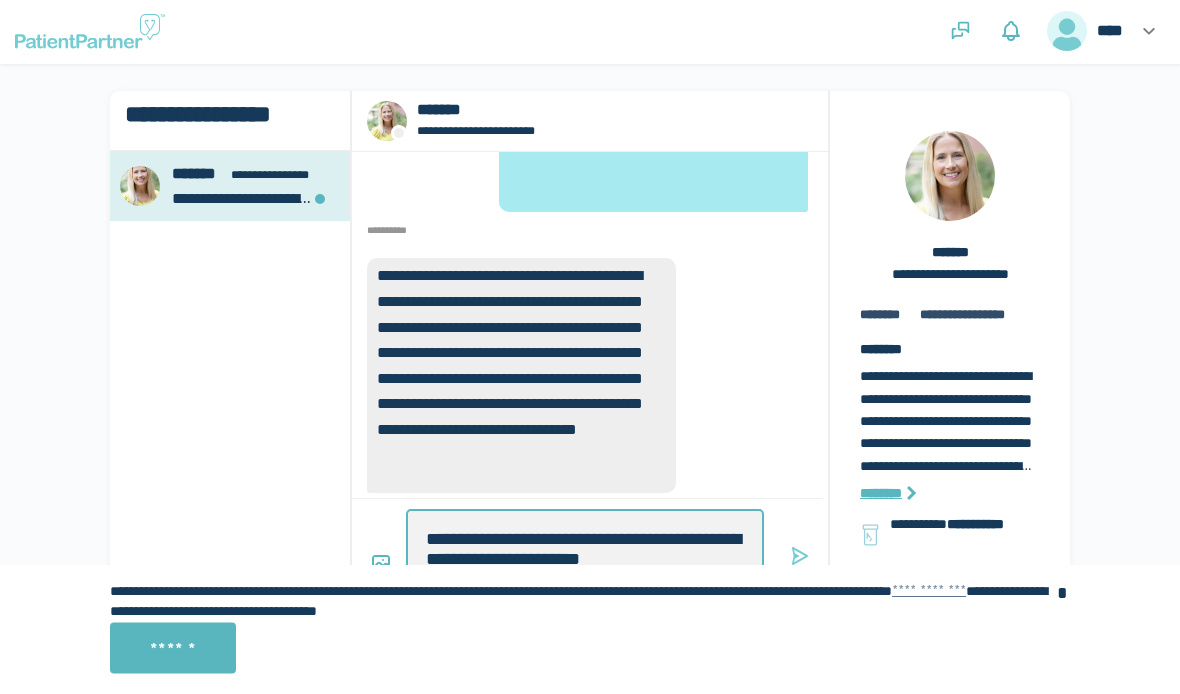 type on "*" 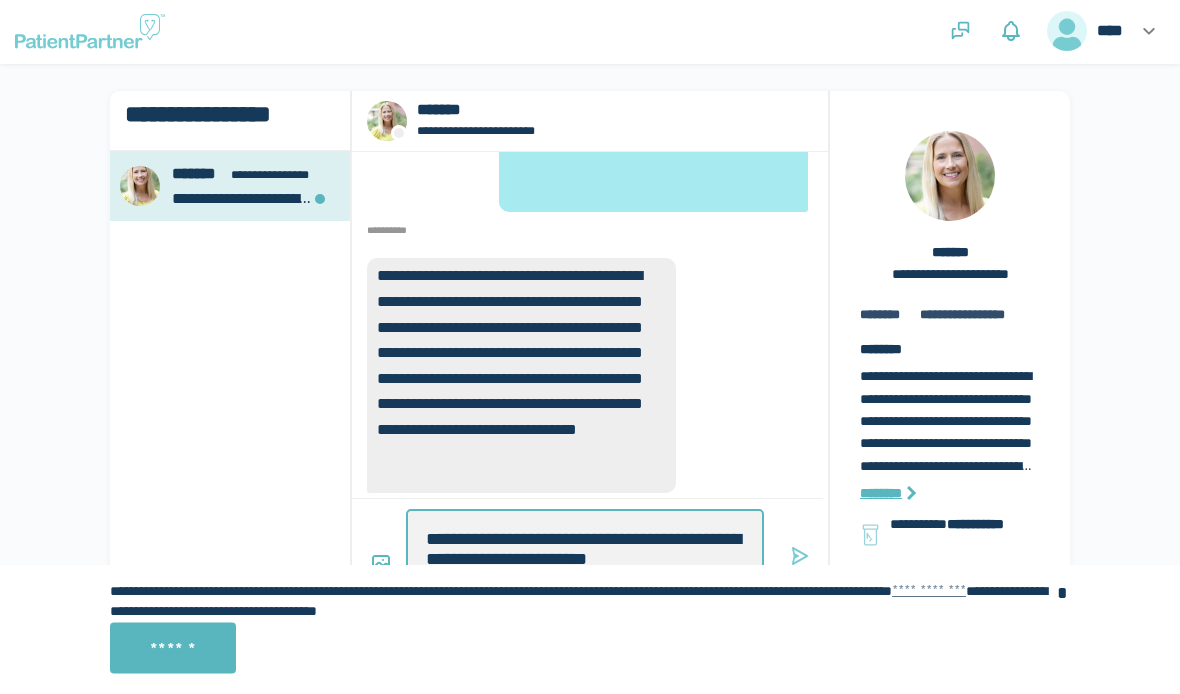 type on "*" 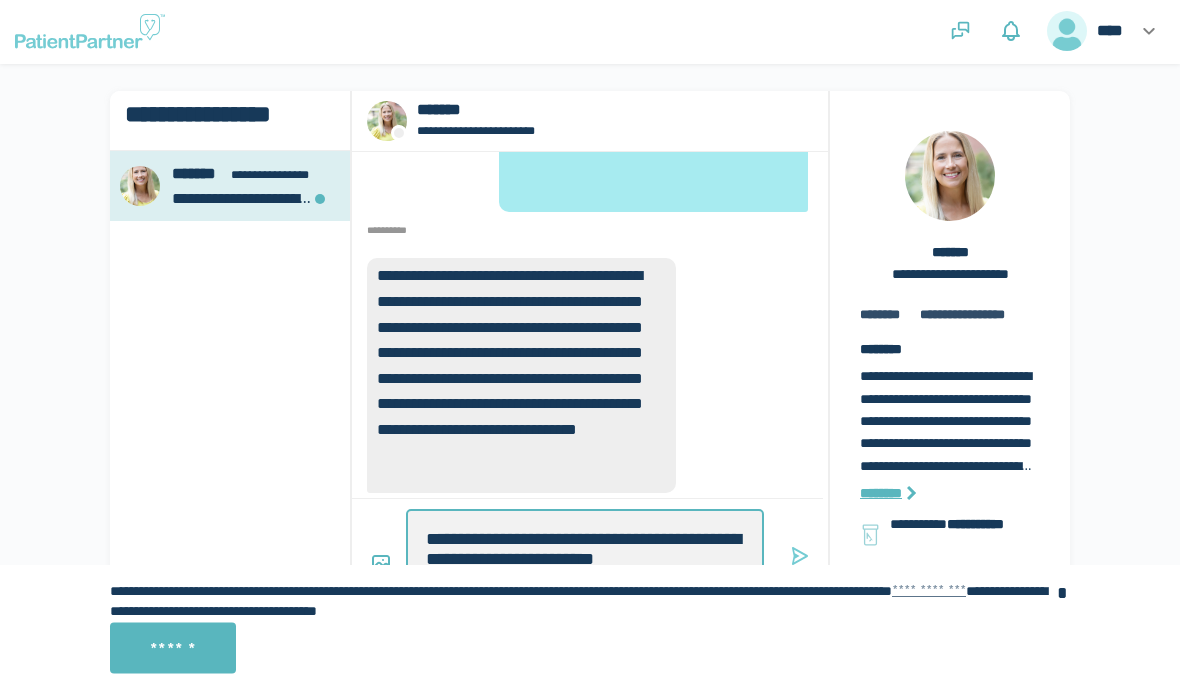 type on "*" 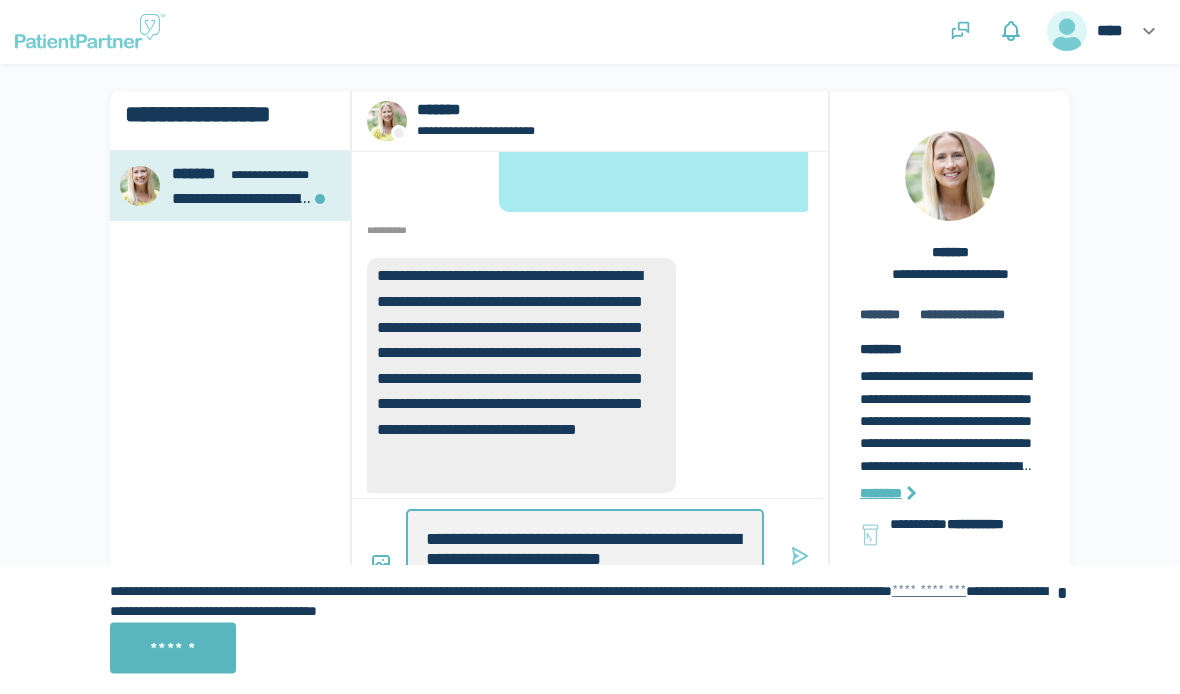 type on "*" 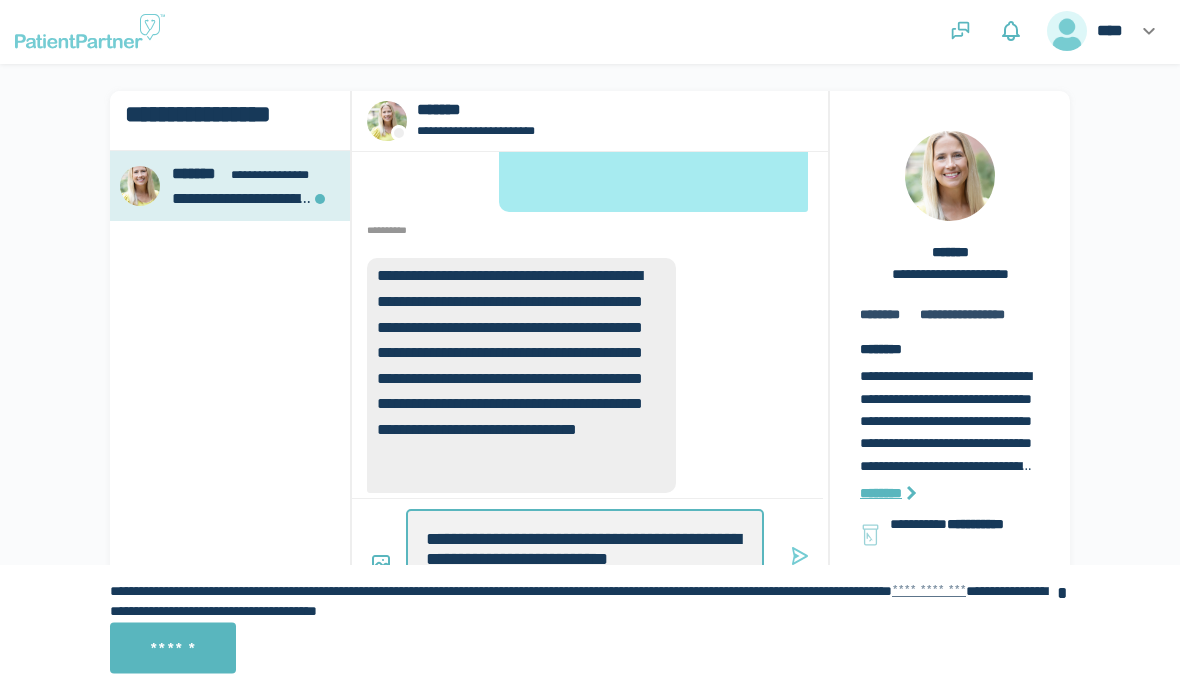 type on "*" 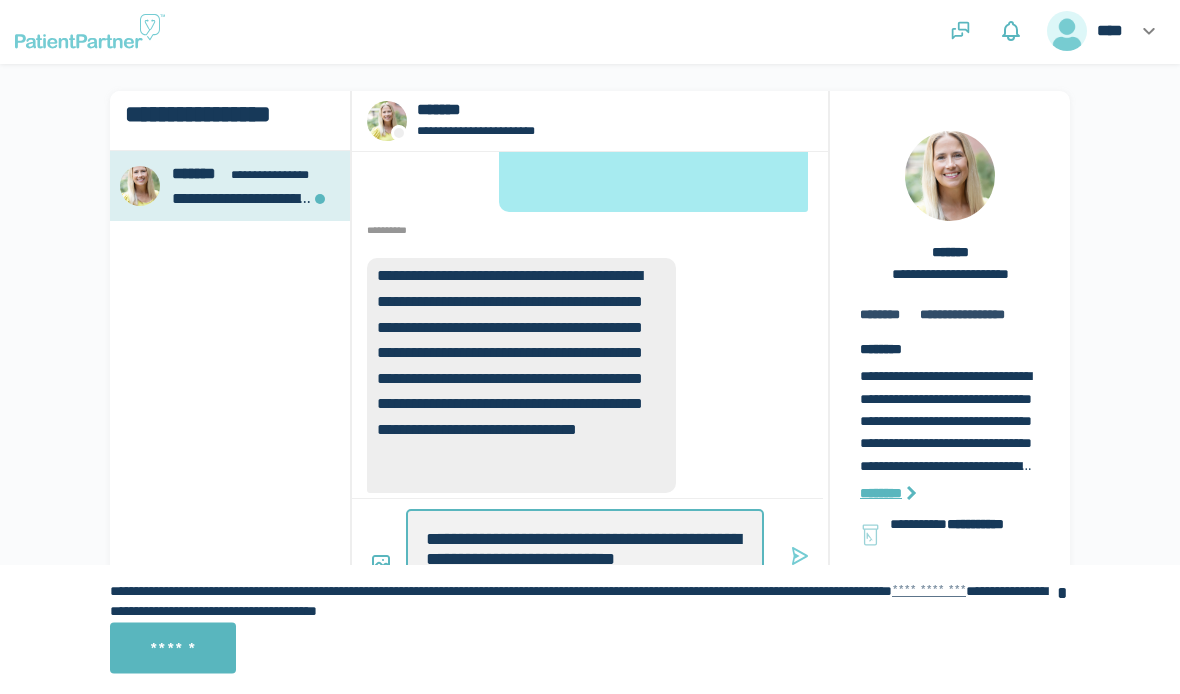 type on "*" 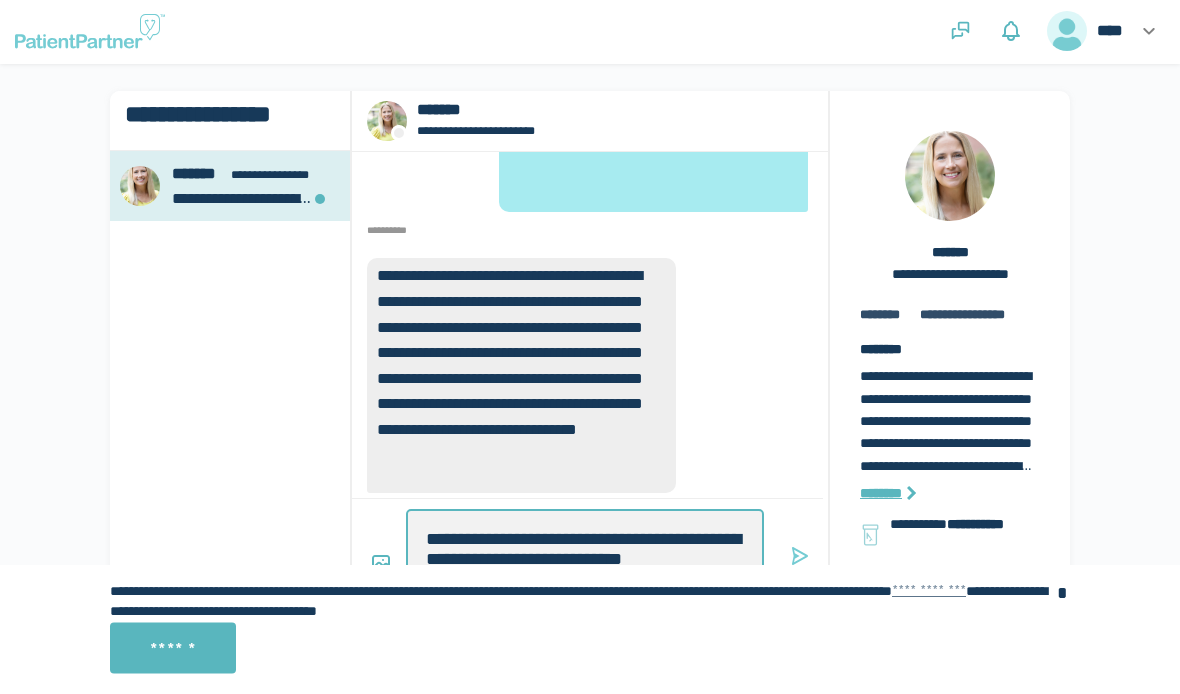 type on "*" 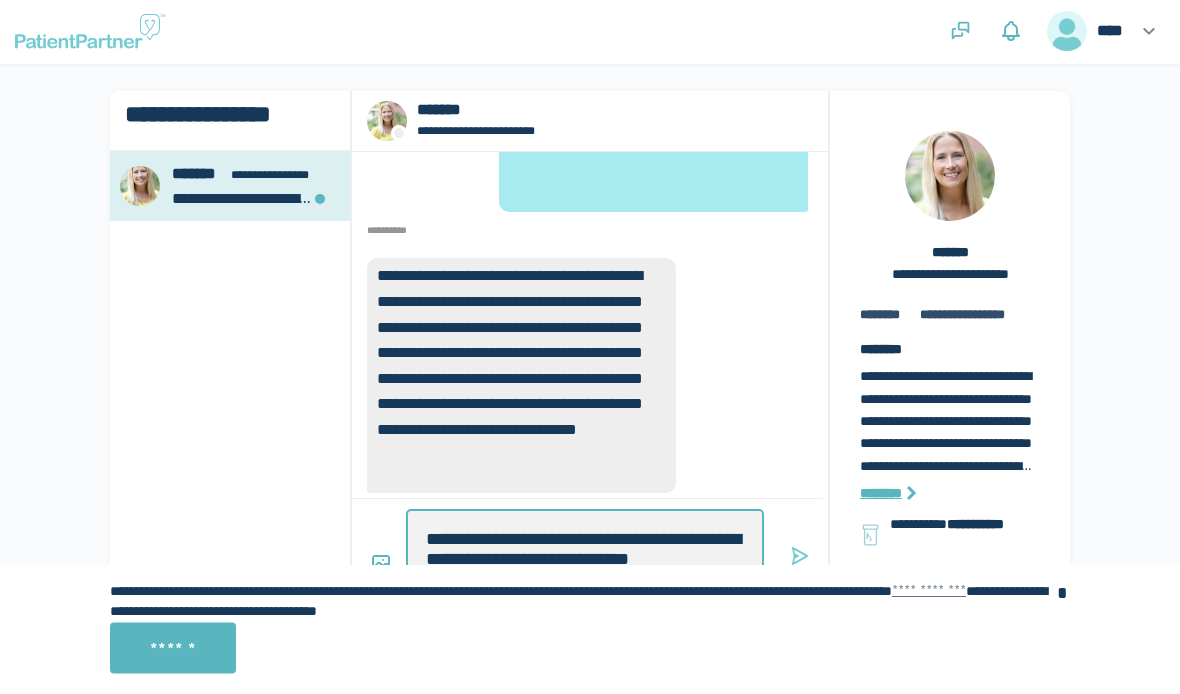 type on "*" 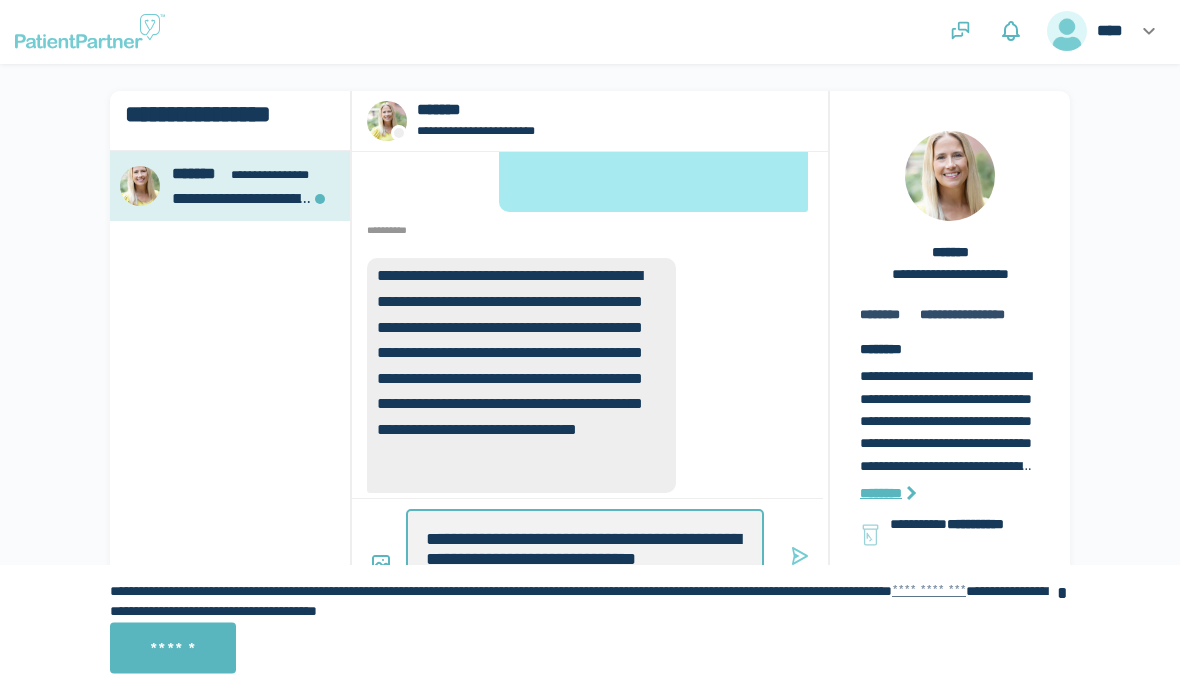 type on "*" 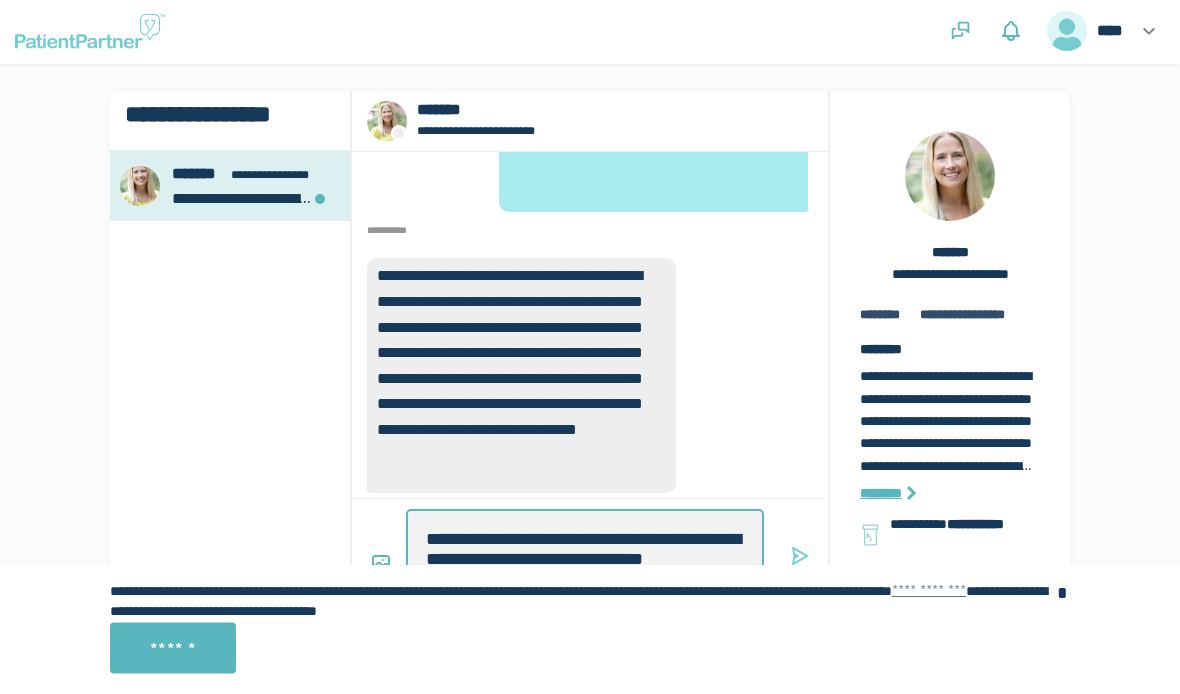 type on "*" 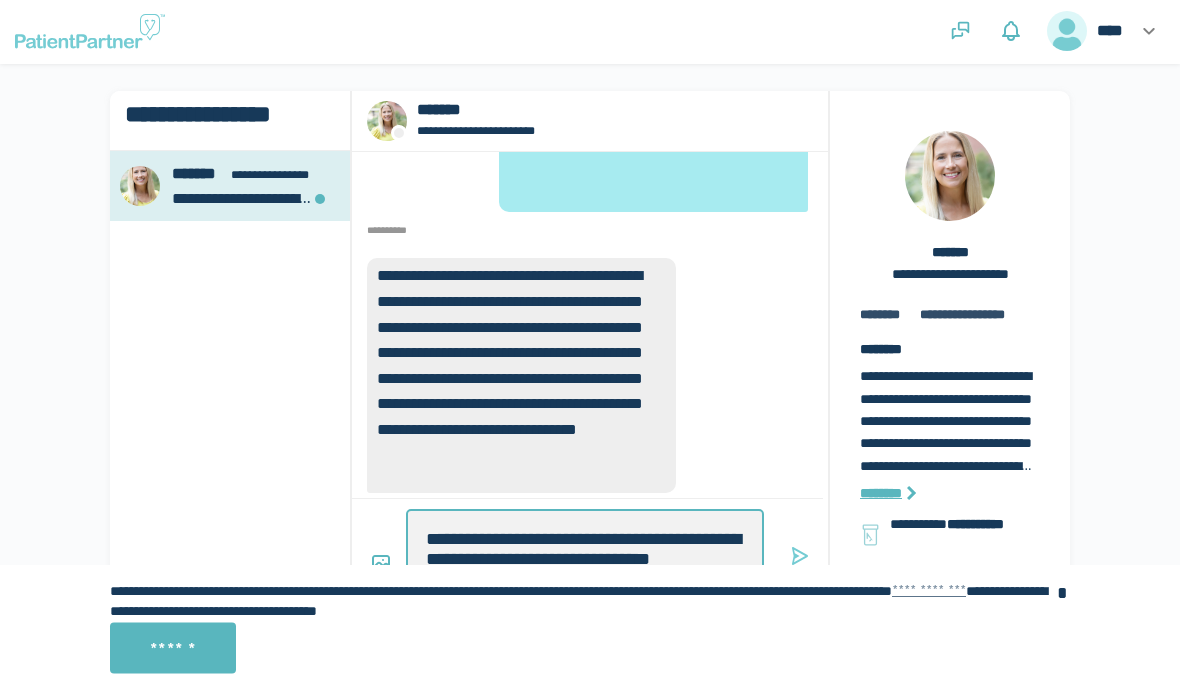 scroll, scrollTop: 6, scrollLeft: 0, axis: vertical 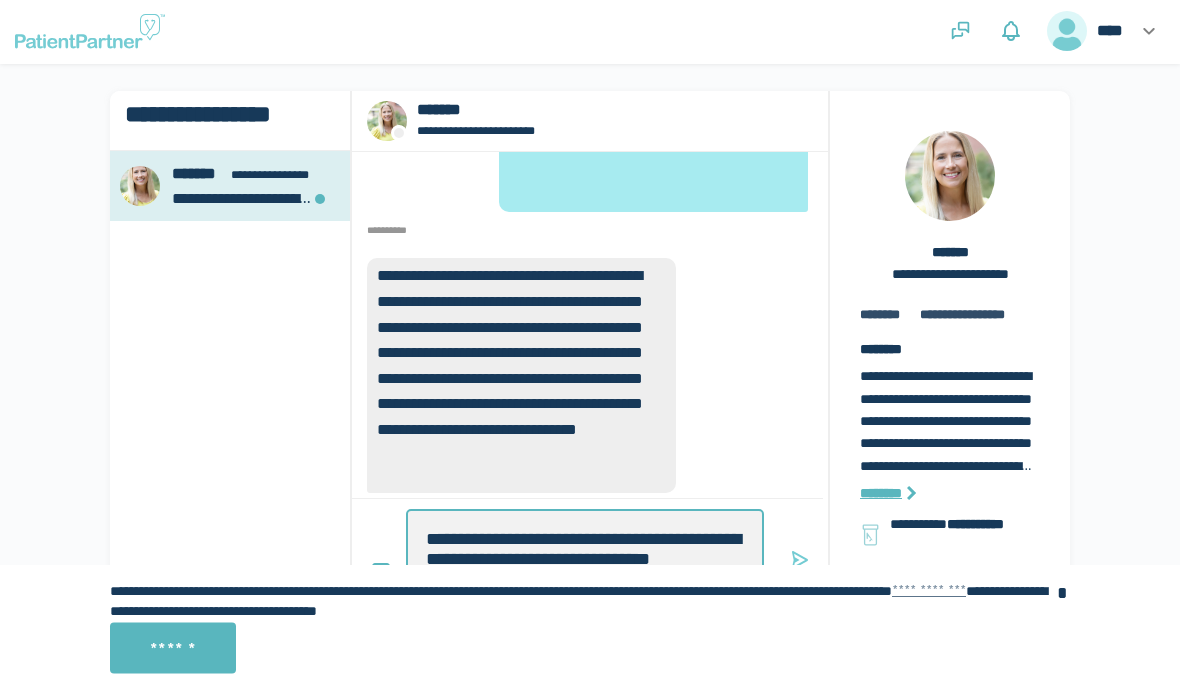 type on "*" 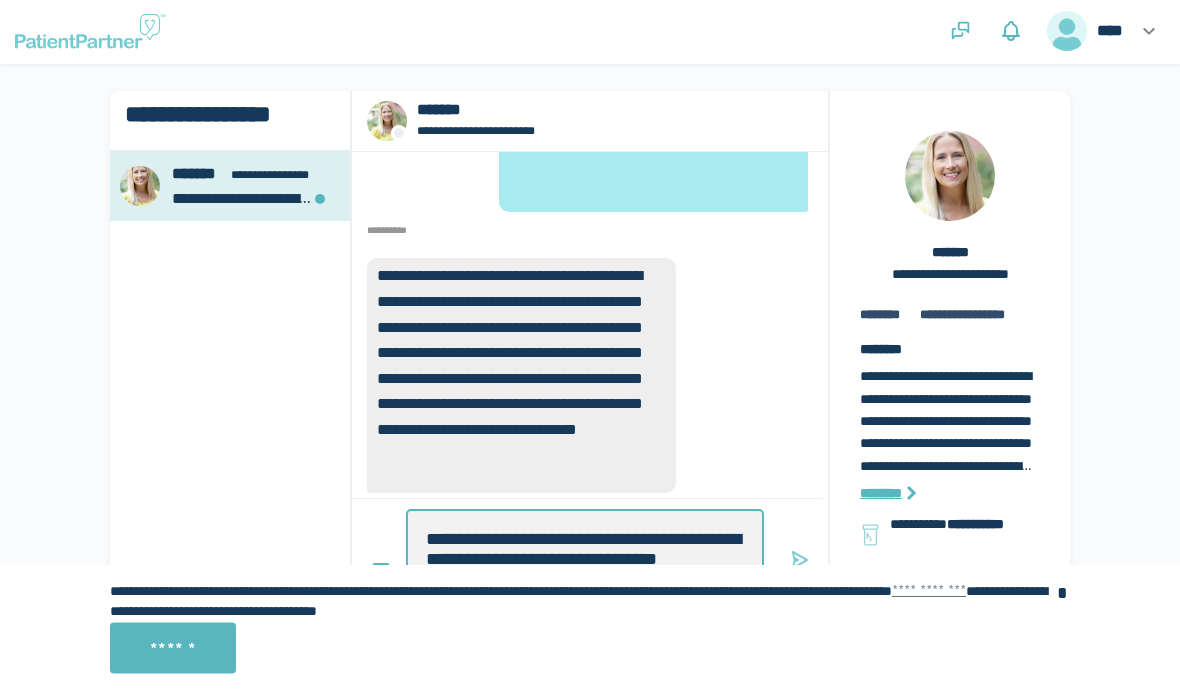 type on "*" 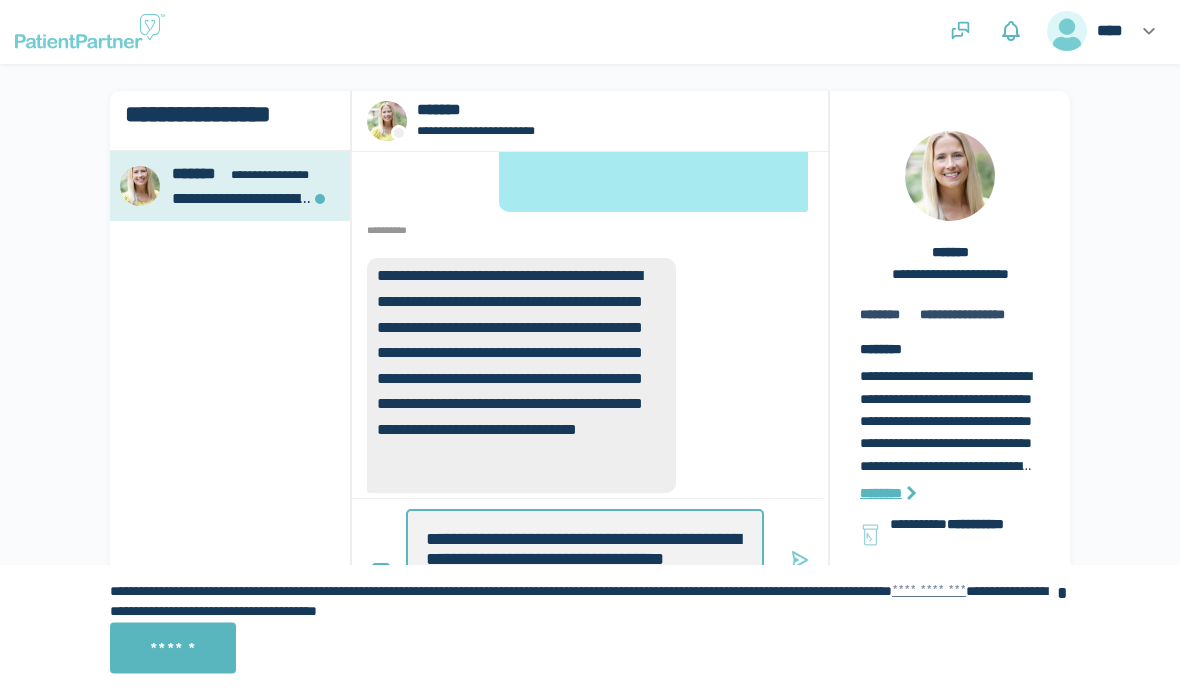 scroll, scrollTop: 0, scrollLeft: 0, axis: both 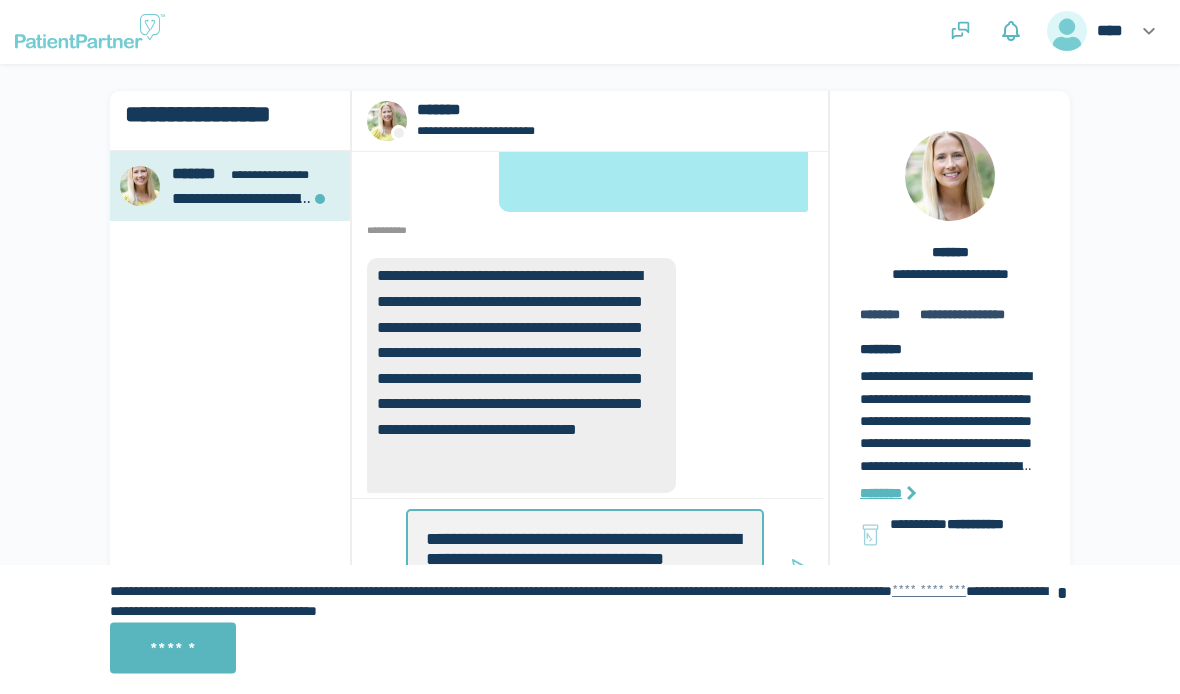 type on "*" 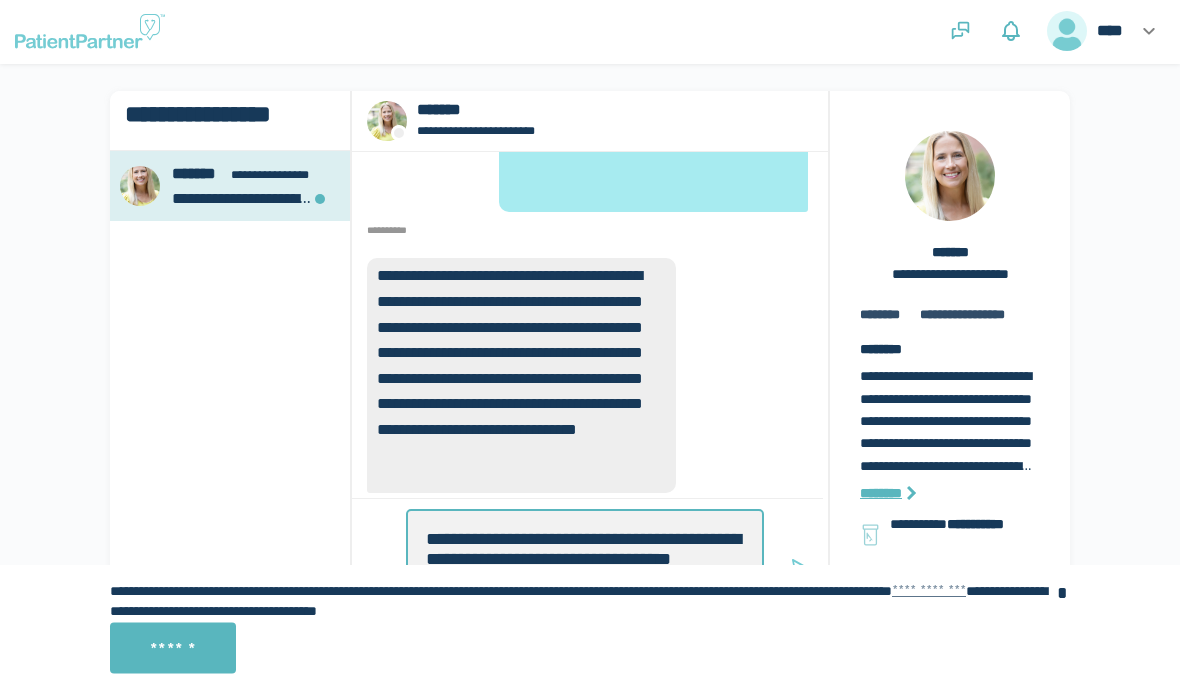 type on "*" 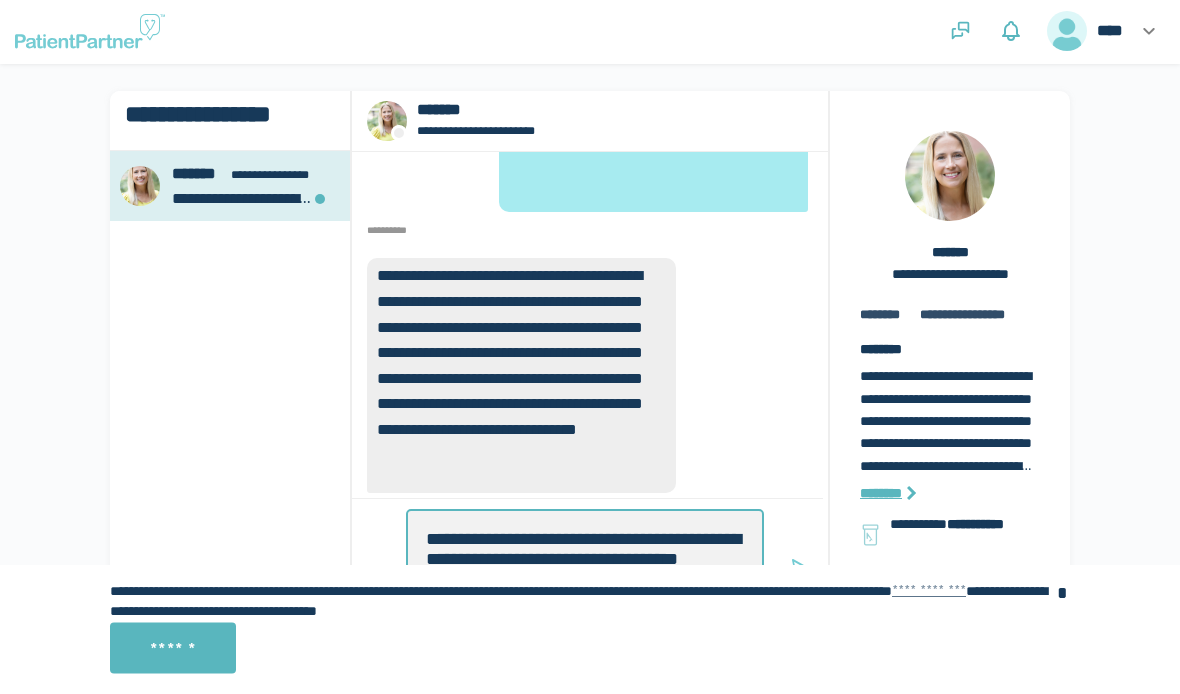 type on "*" 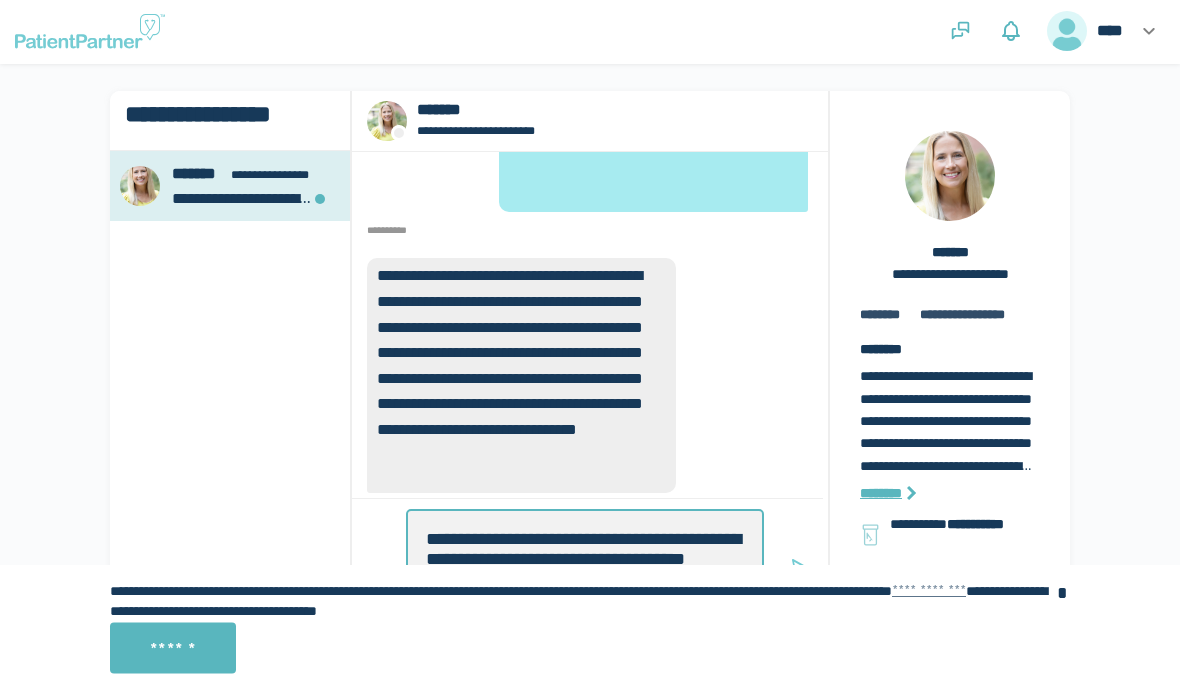 type on "*" 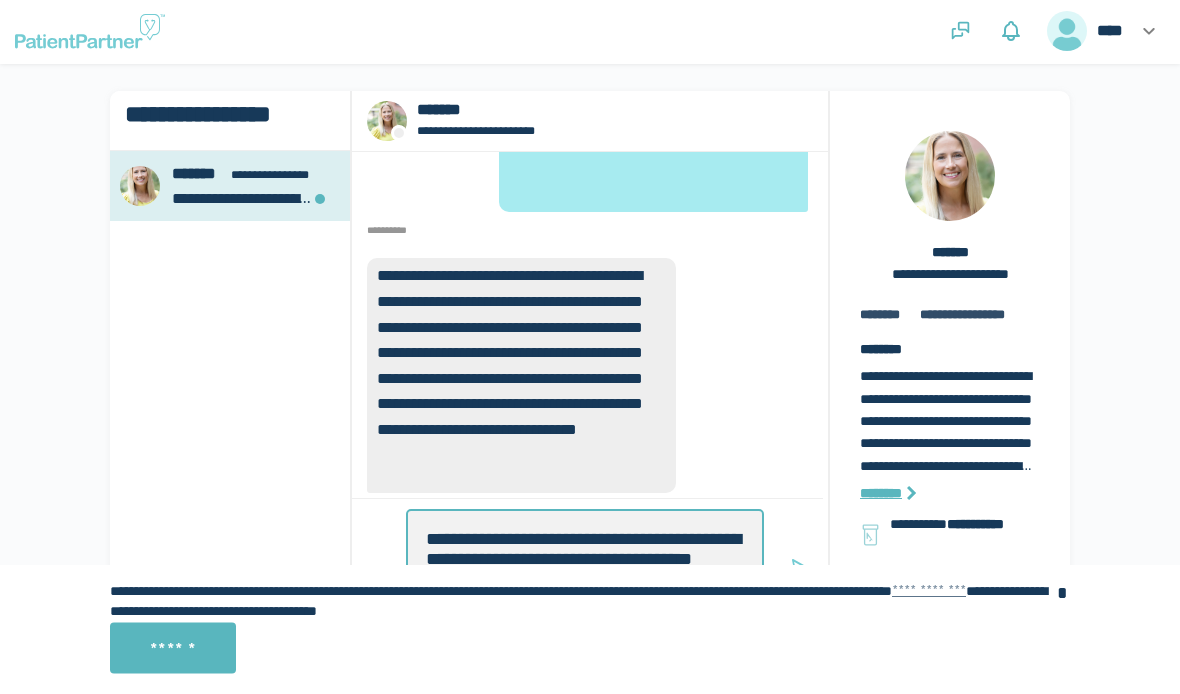 type on "*" 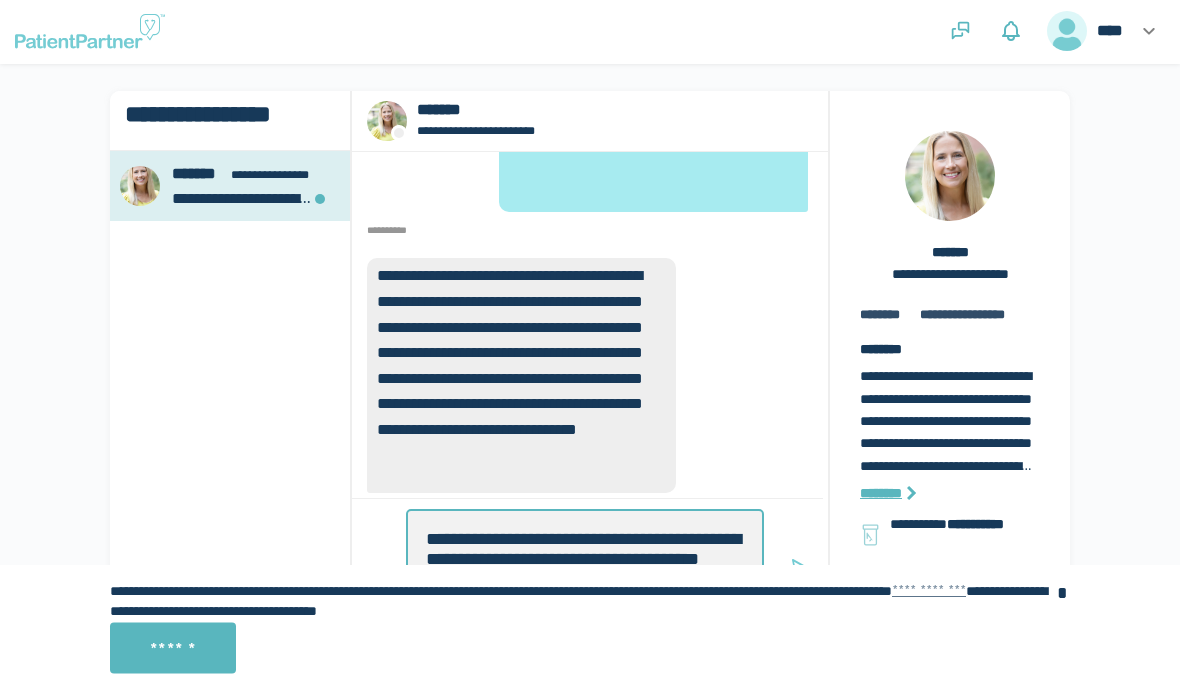 type on "*" 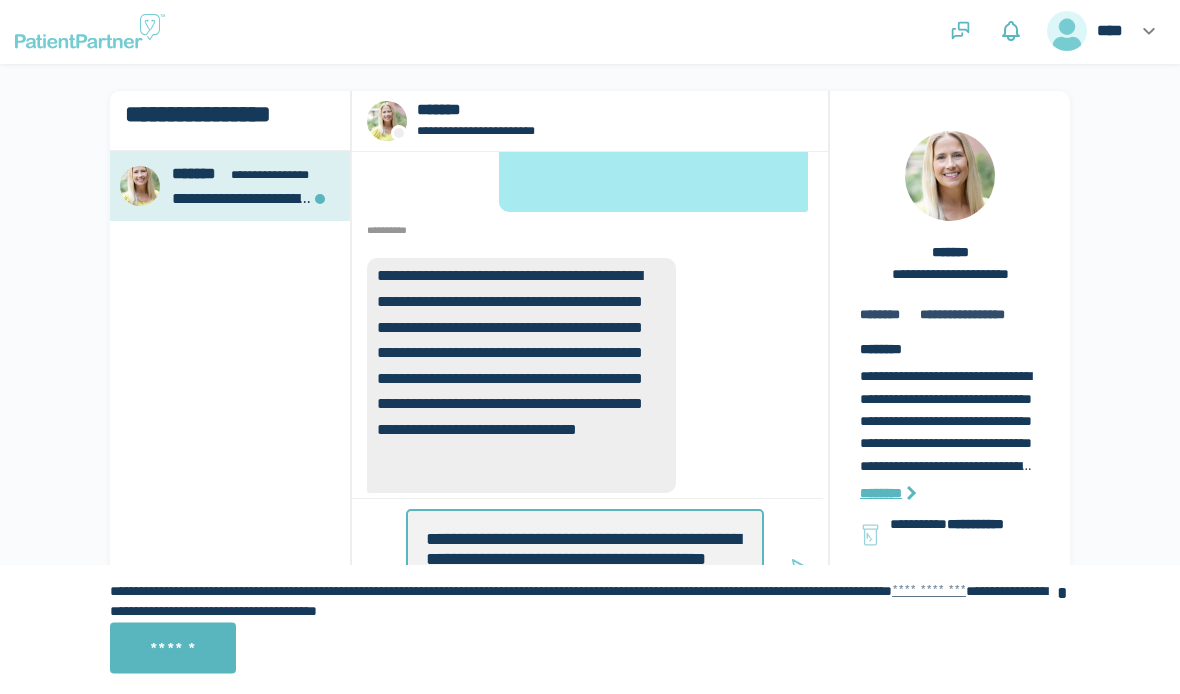 type on "*" 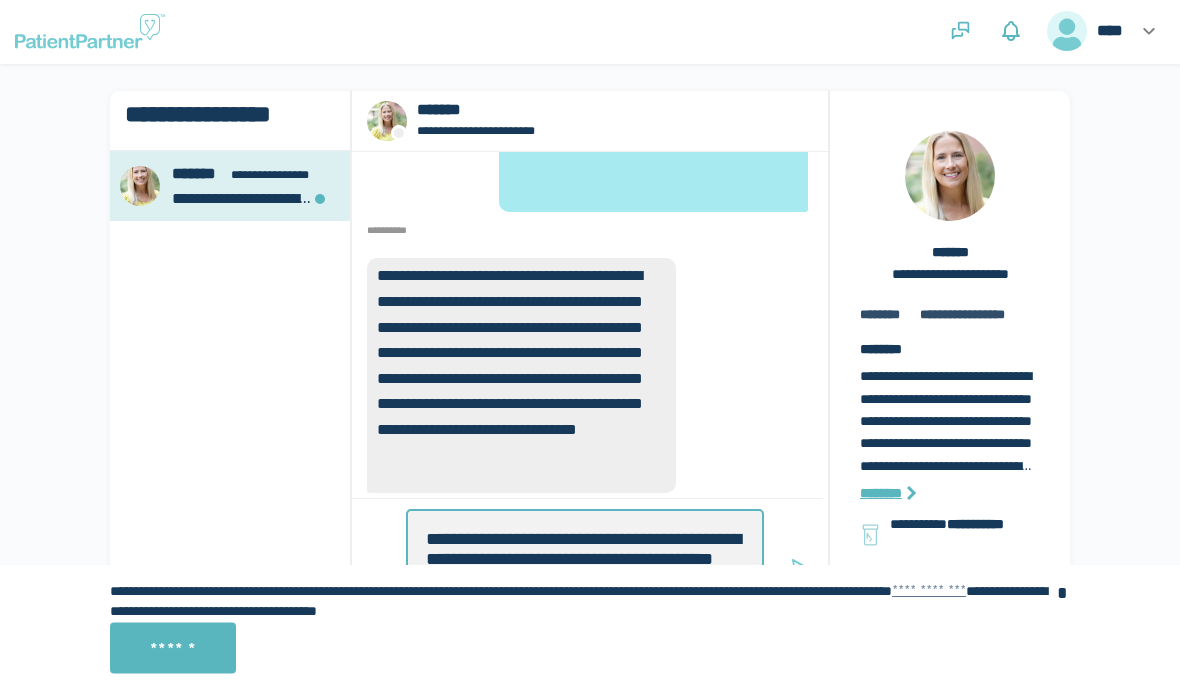 type on "*" 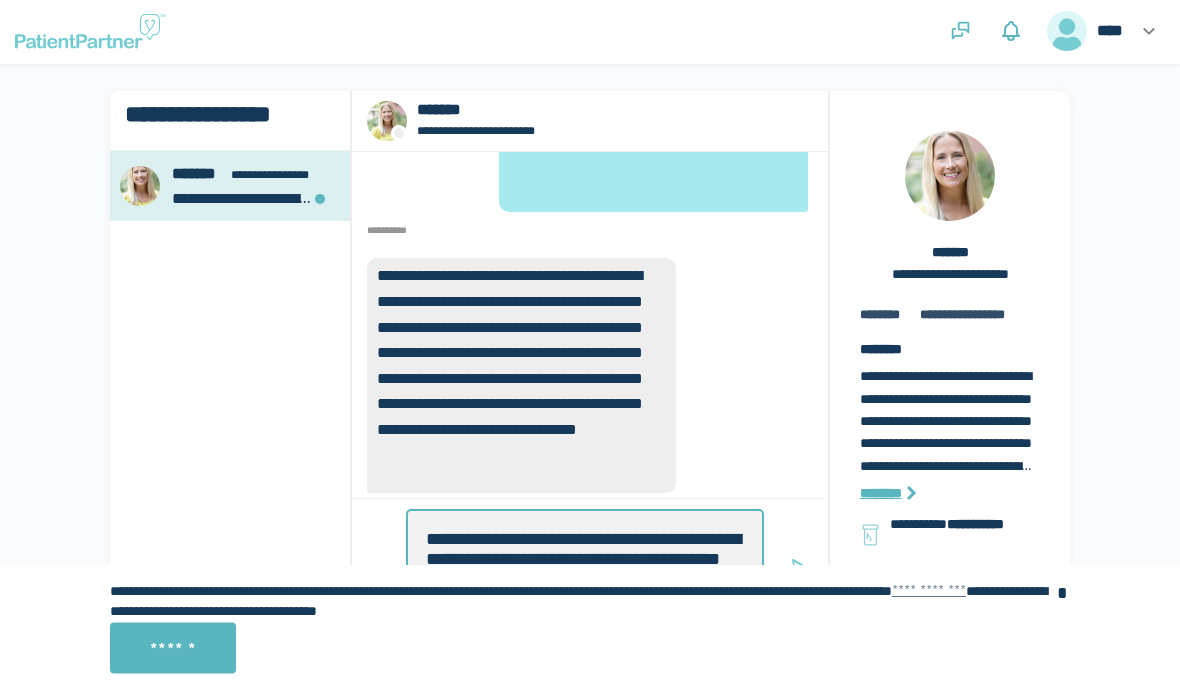 type on "*" 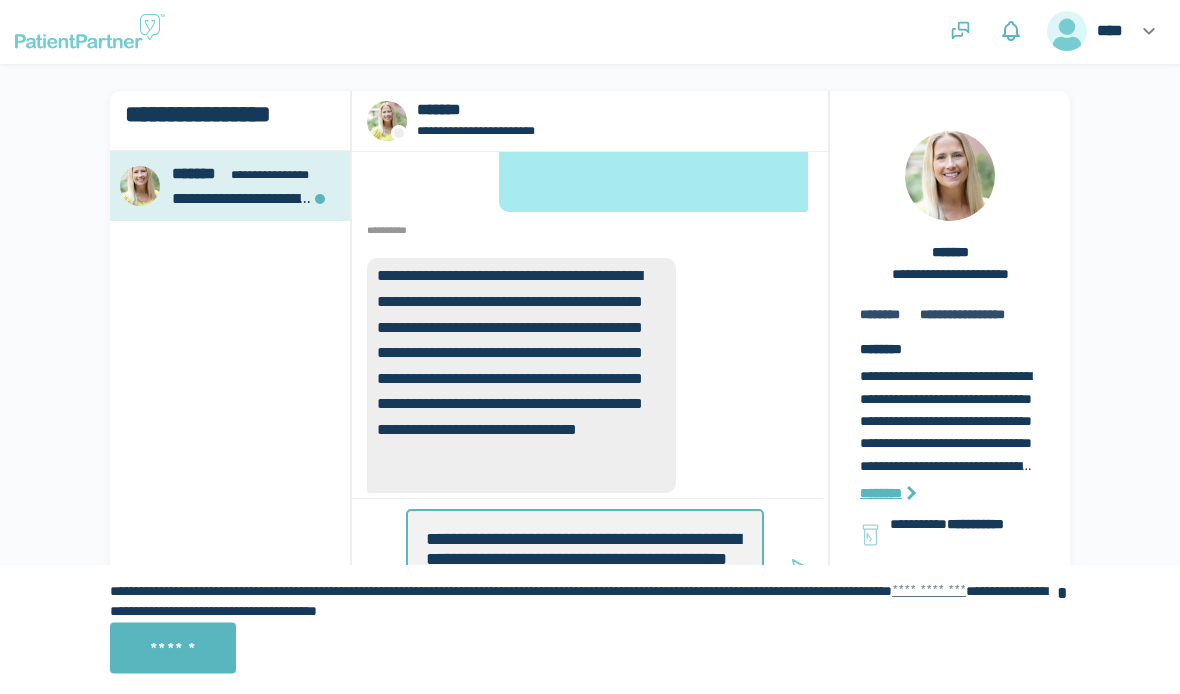 type on "*" 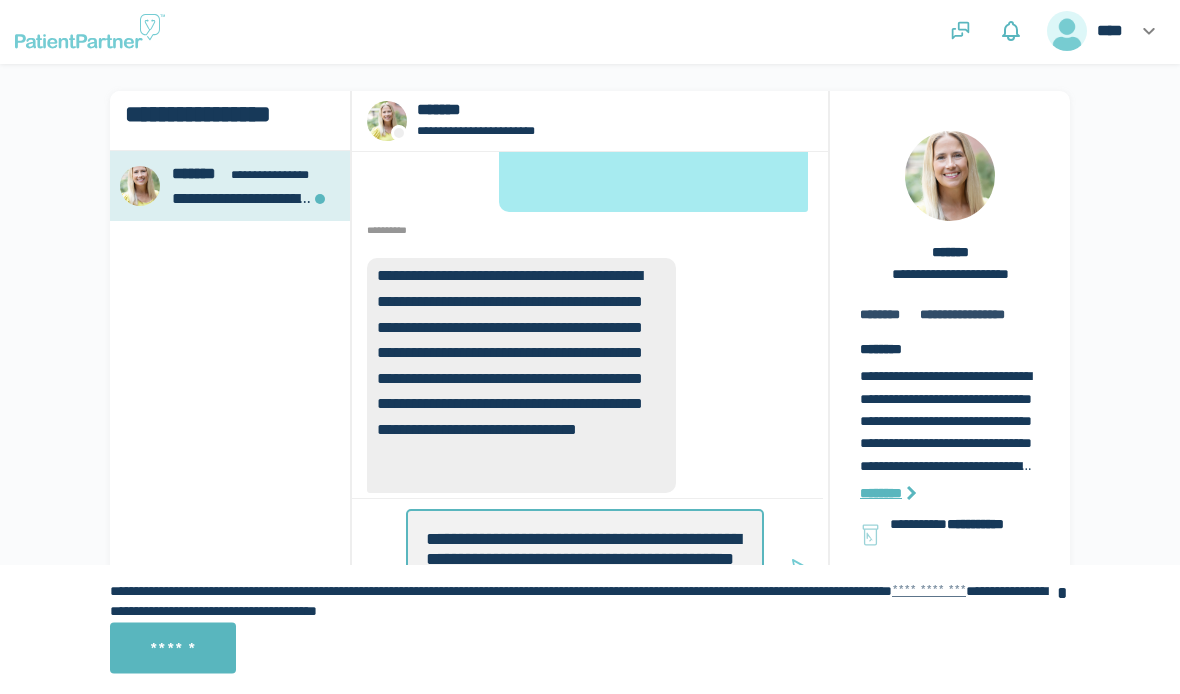 type on "*" 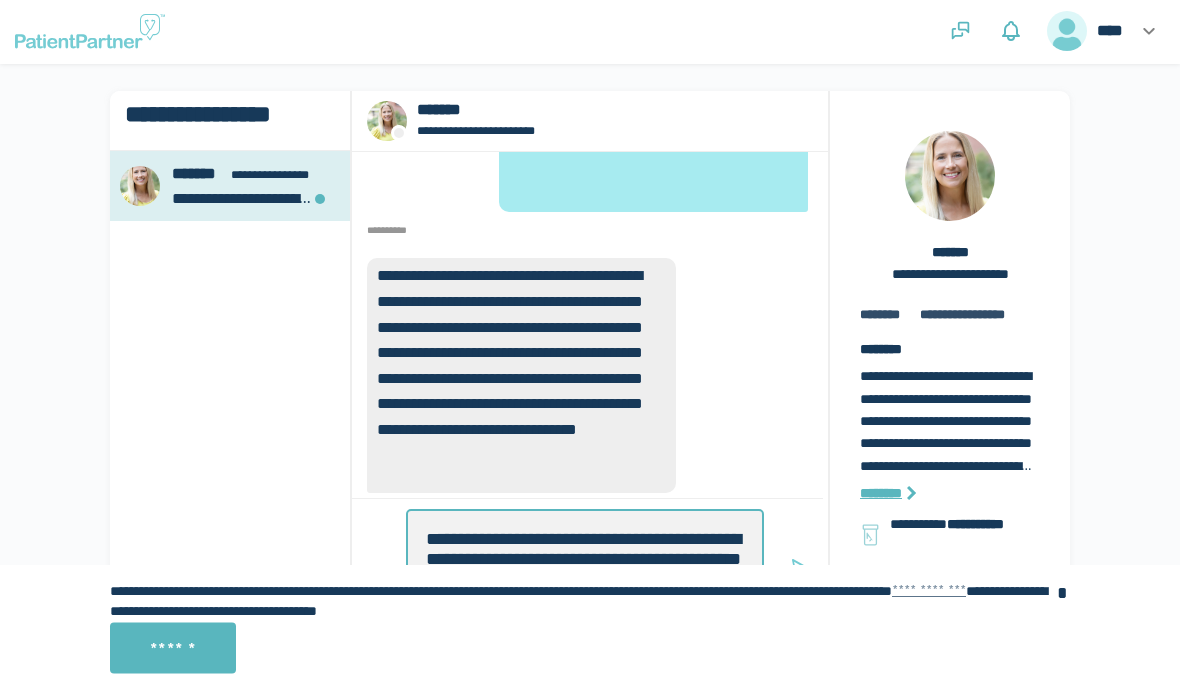type on "*" 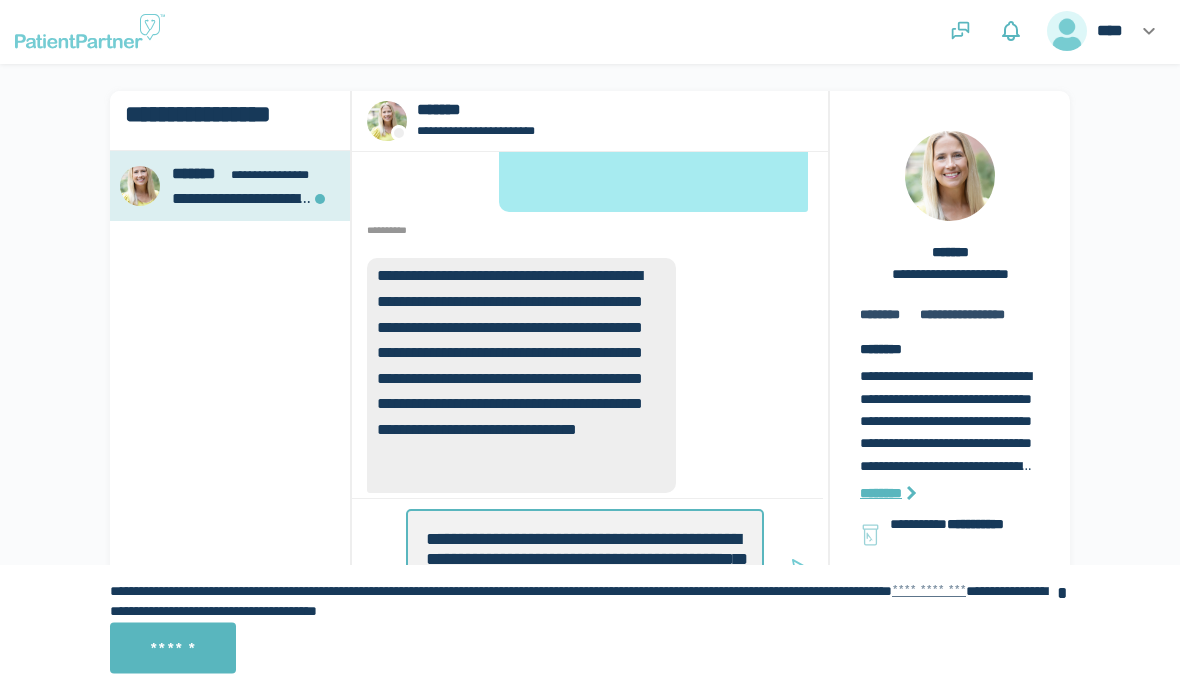 type on "*" 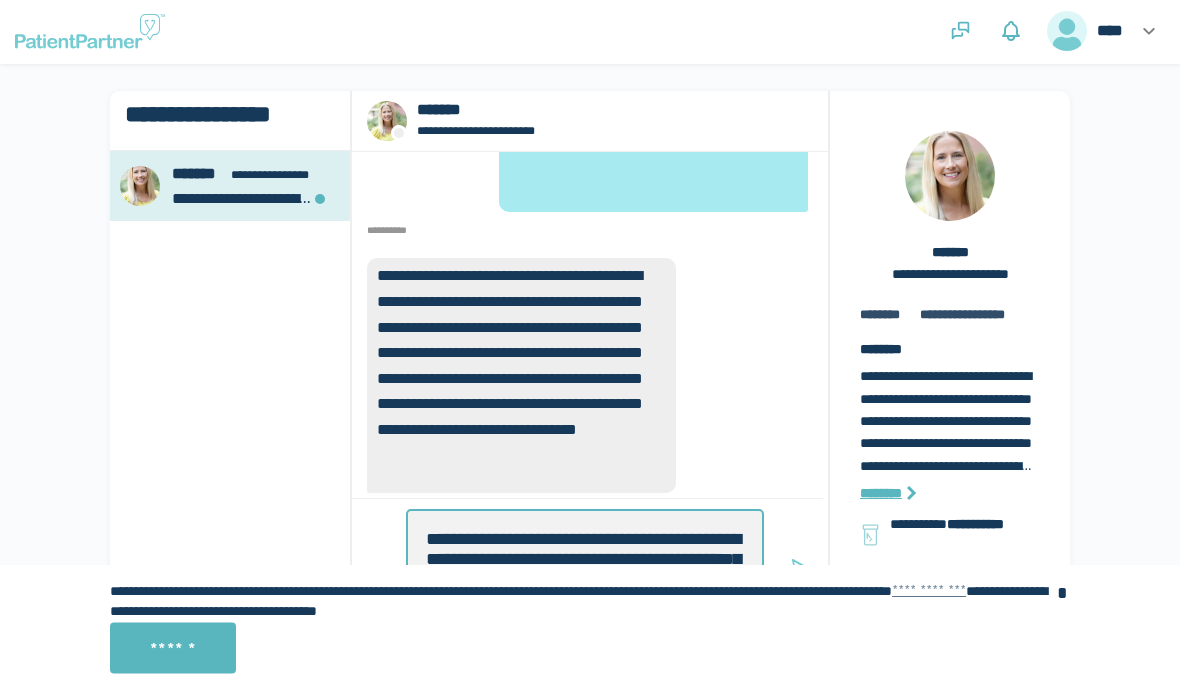 type on "**********" 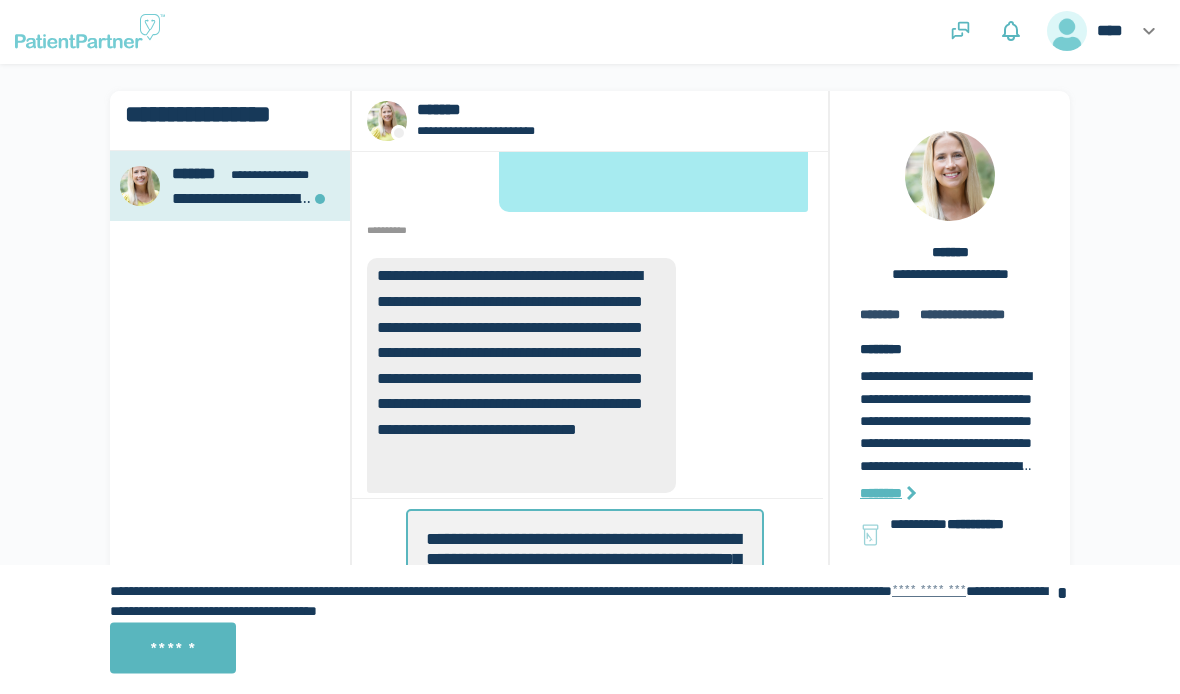 scroll, scrollTop: 0, scrollLeft: 0, axis: both 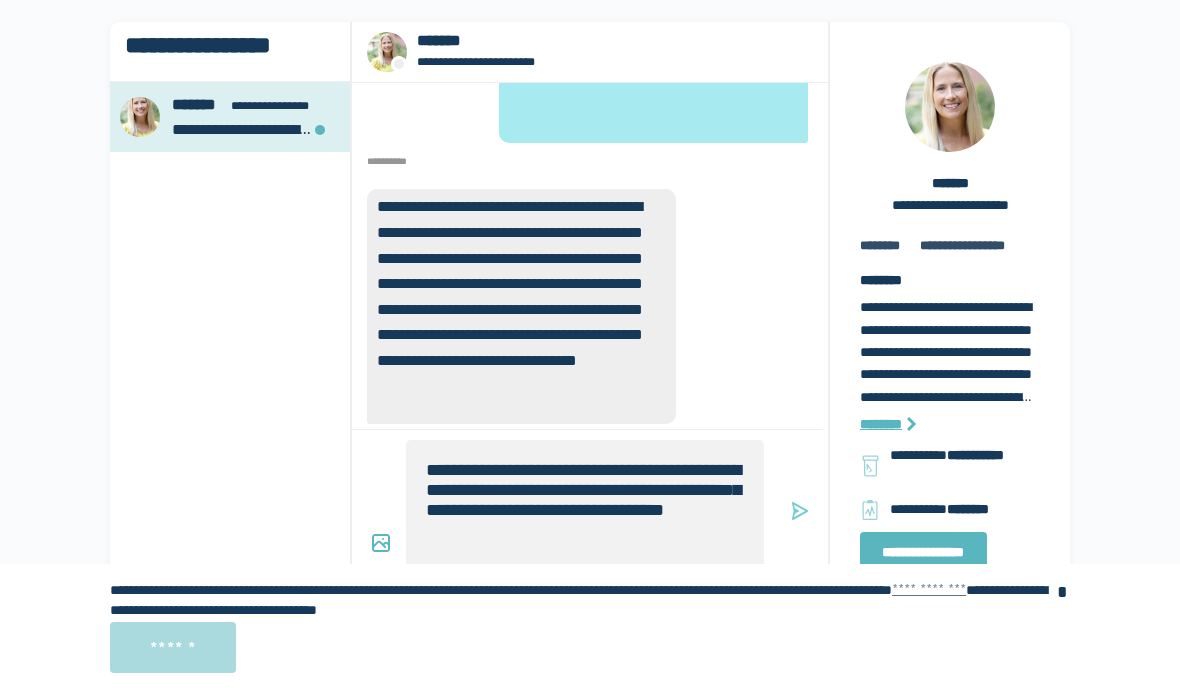 click on "******" at bounding box center [173, 648] 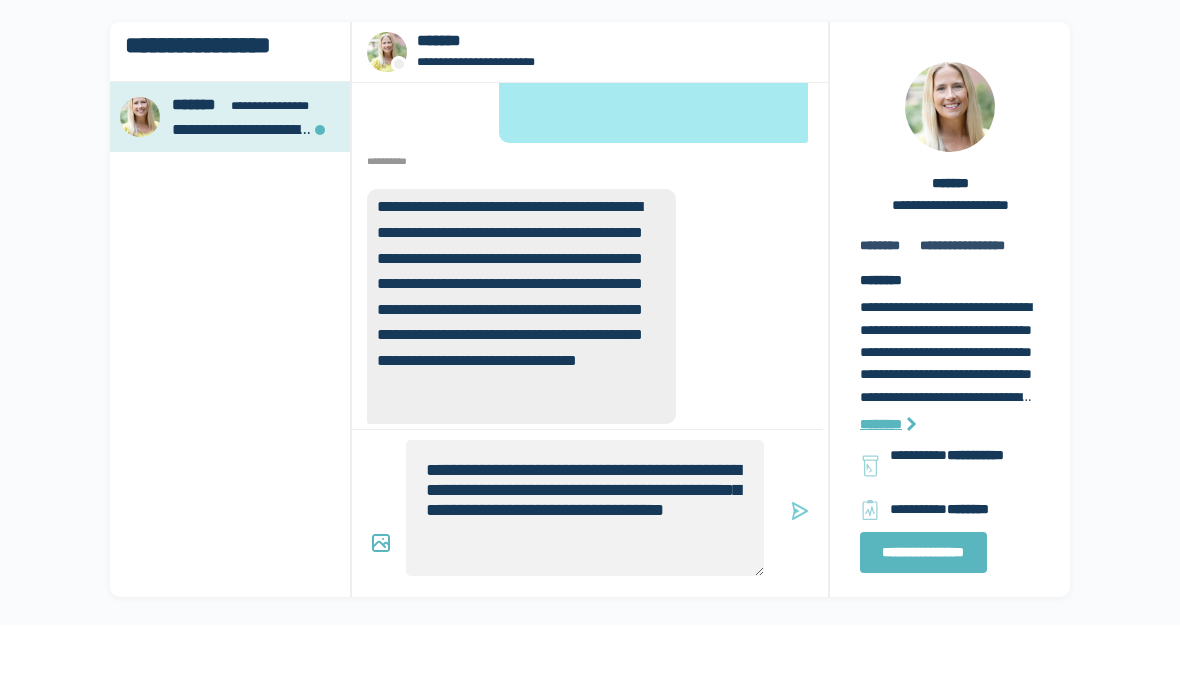 scroll, scrollTop: 0, scrollLeft: 0, axis: both 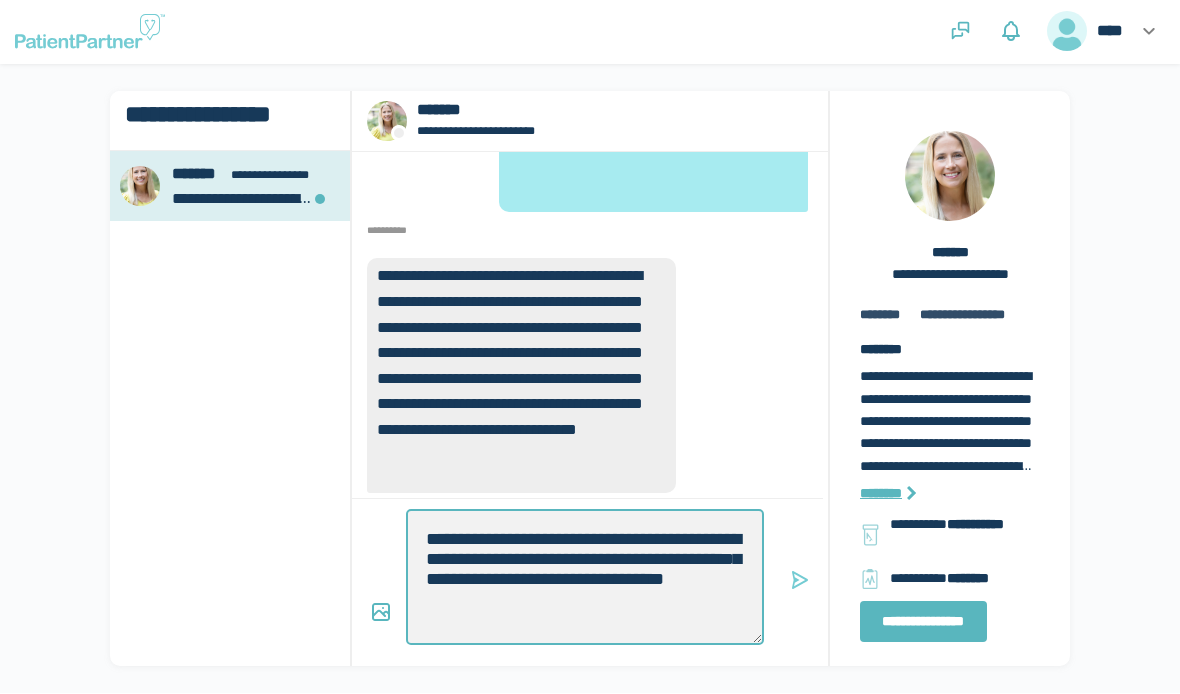 click on "**********" at bounding box center (585, 578) 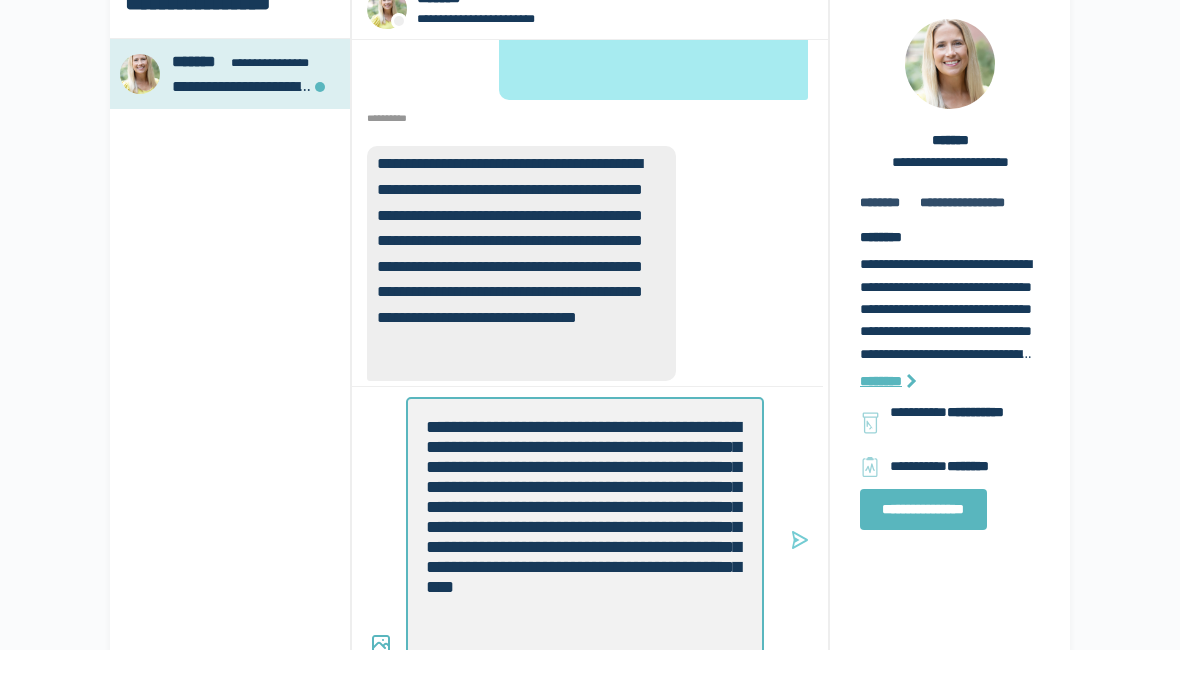scroll, scrollTop: 6, scrollLeft: 0, axis: vertical 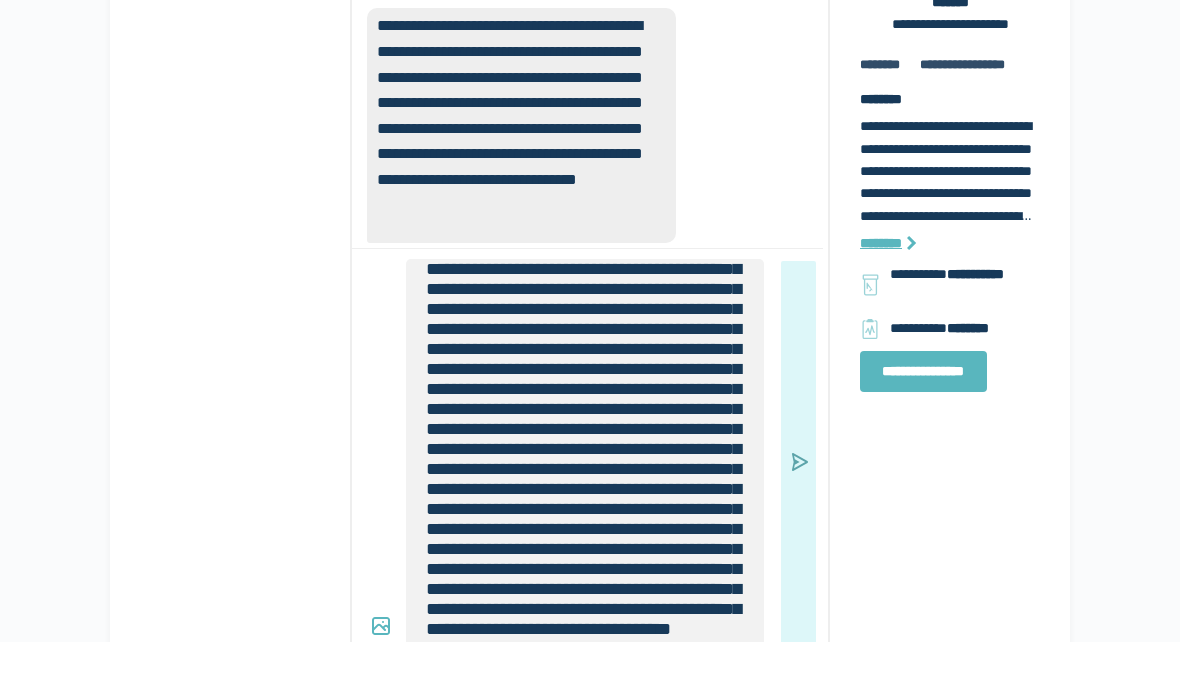 click at bounding box center (798, 517) 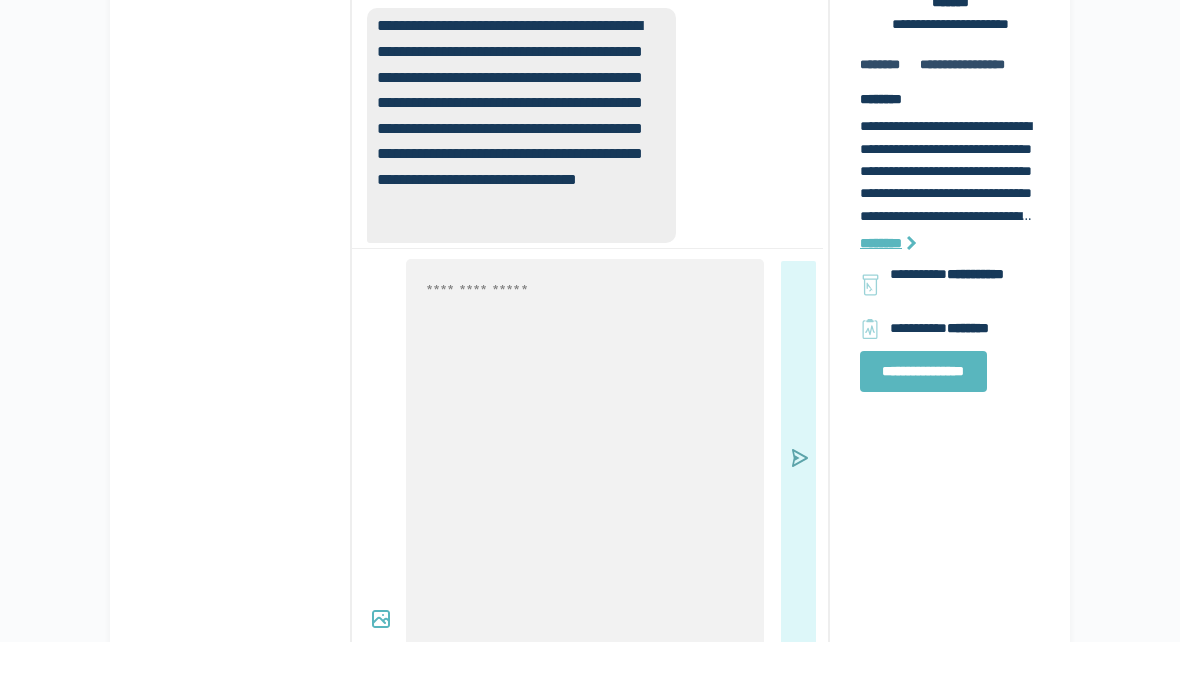 scroll, scrollTop: 0, scrollLeft: 0, axis: both 